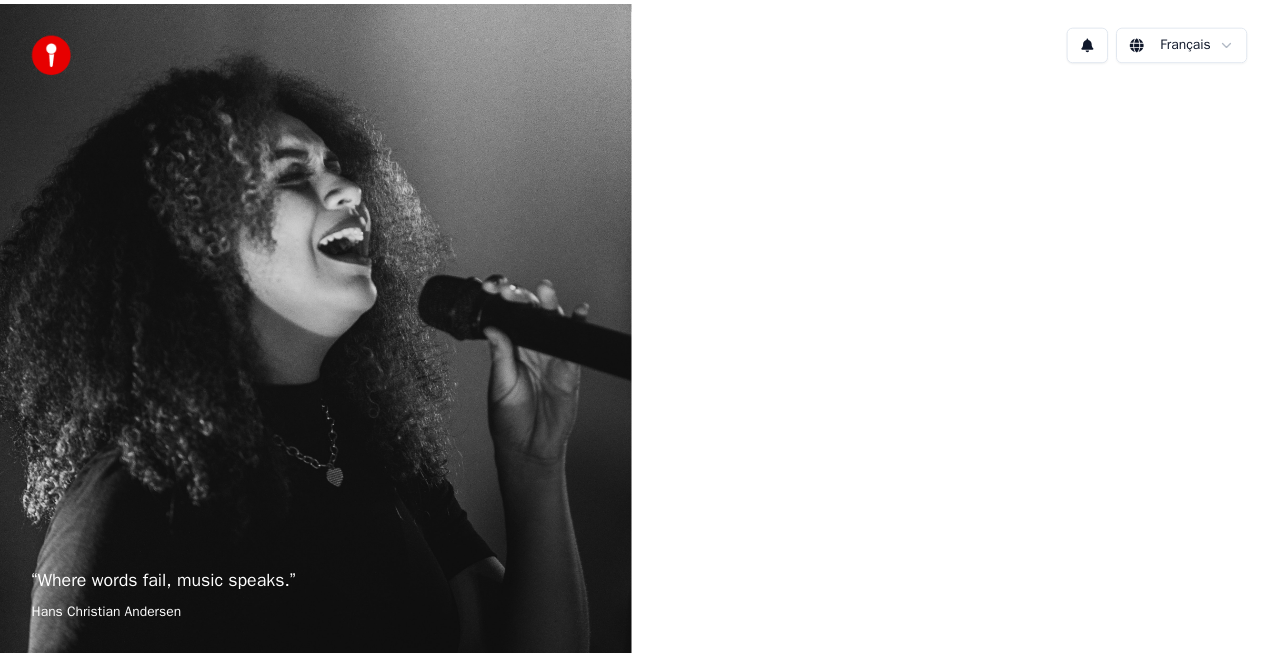scroll, scrollTop: 0, scrollLeft: 0, axis: both 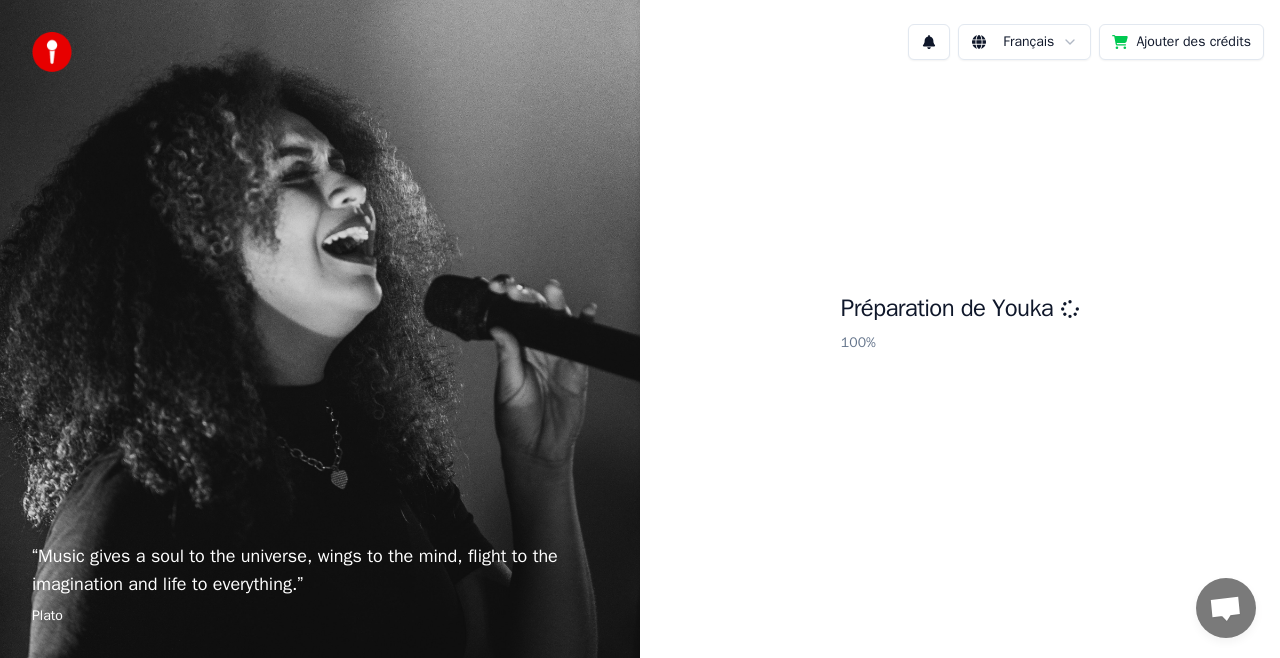 click on "Préparation de Youka 100 %" at bounding box center (960, 327) 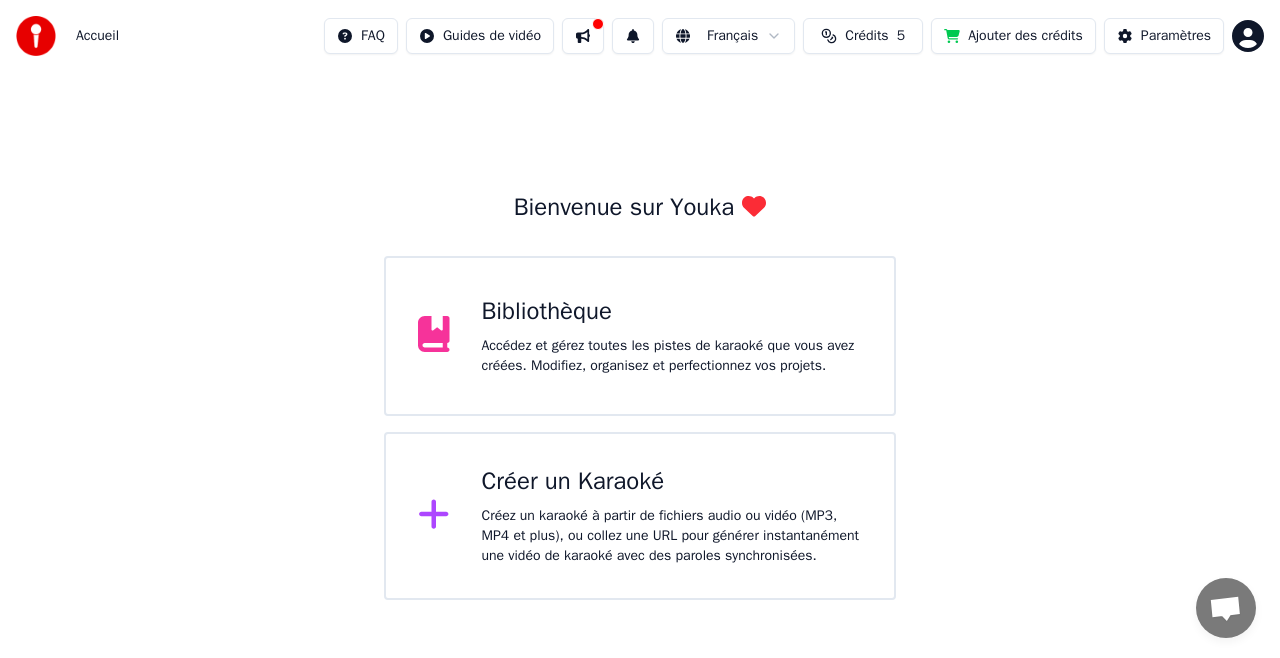 click on "Accédez et gérez toutes les pistes de karaoké que vous avez créées. Modifiez, organisez et perfectionnez vos projets." at bounding box center (672, 356) 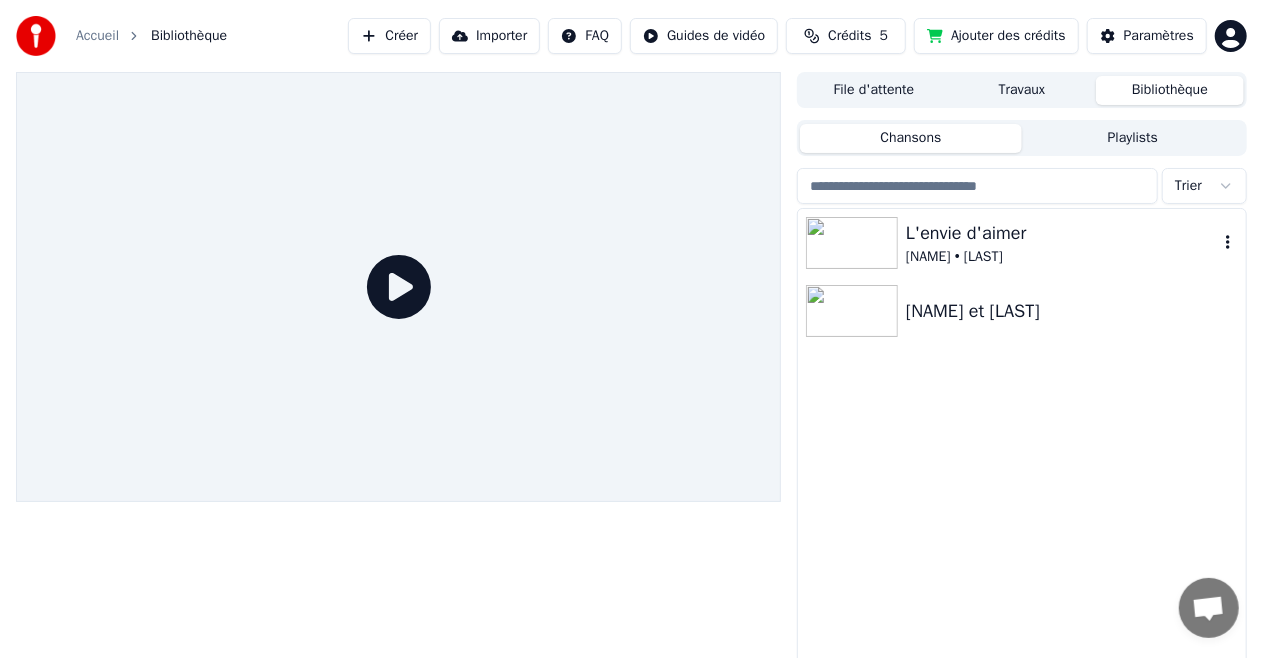 click at bounding box center (852, 243) 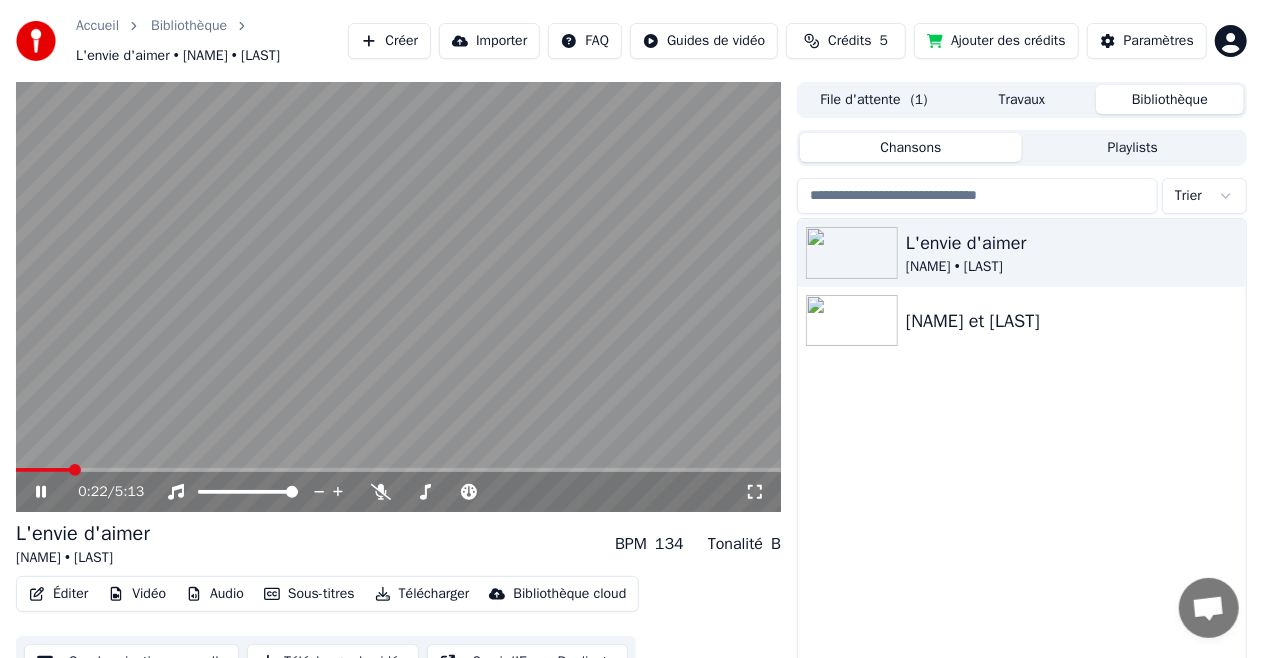 click at bounding box center (398, 470) 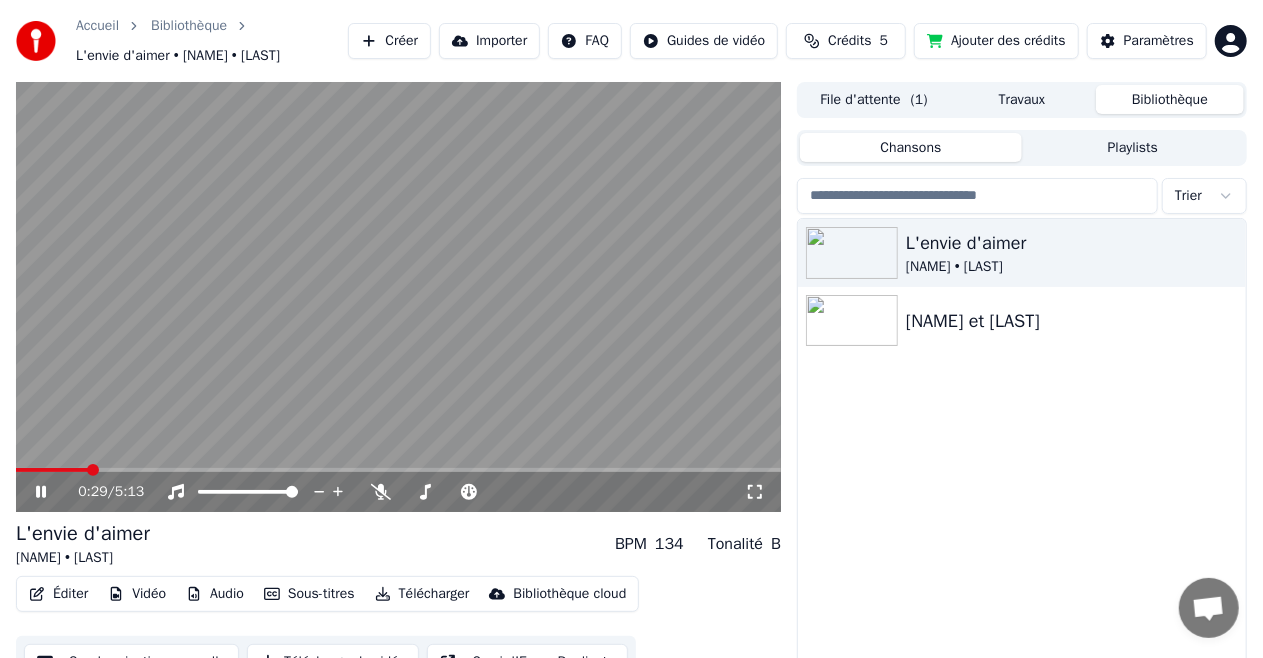 click 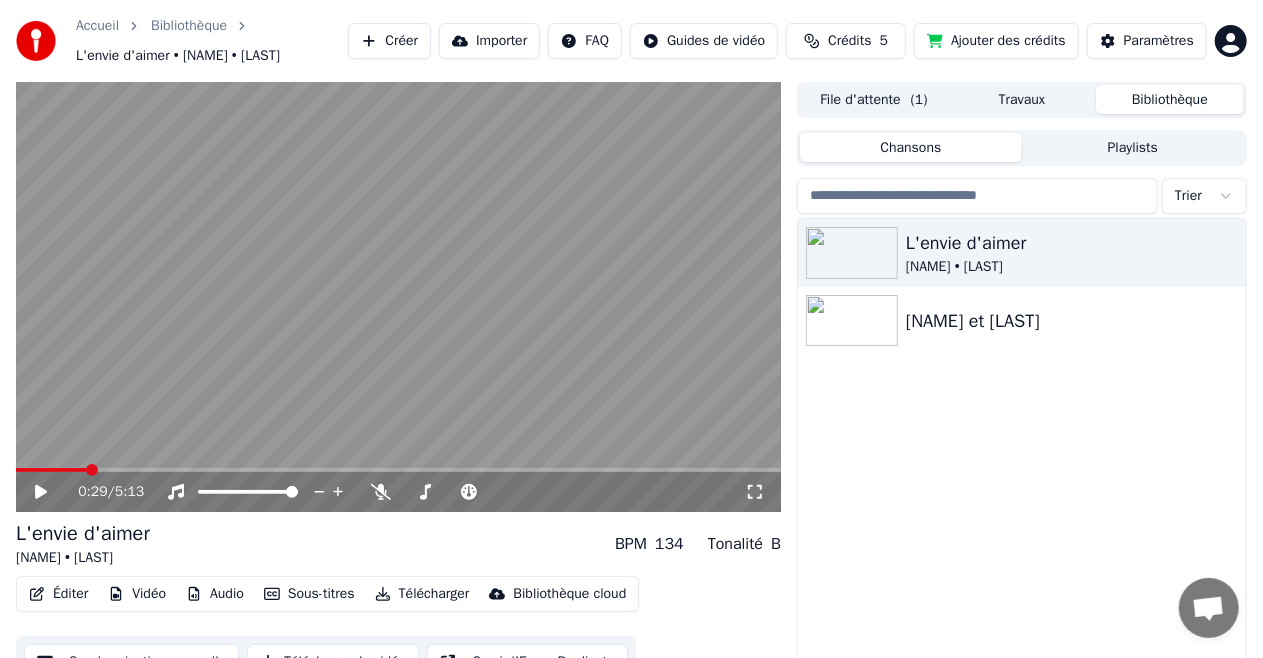 click at bounding box center [92, 470] 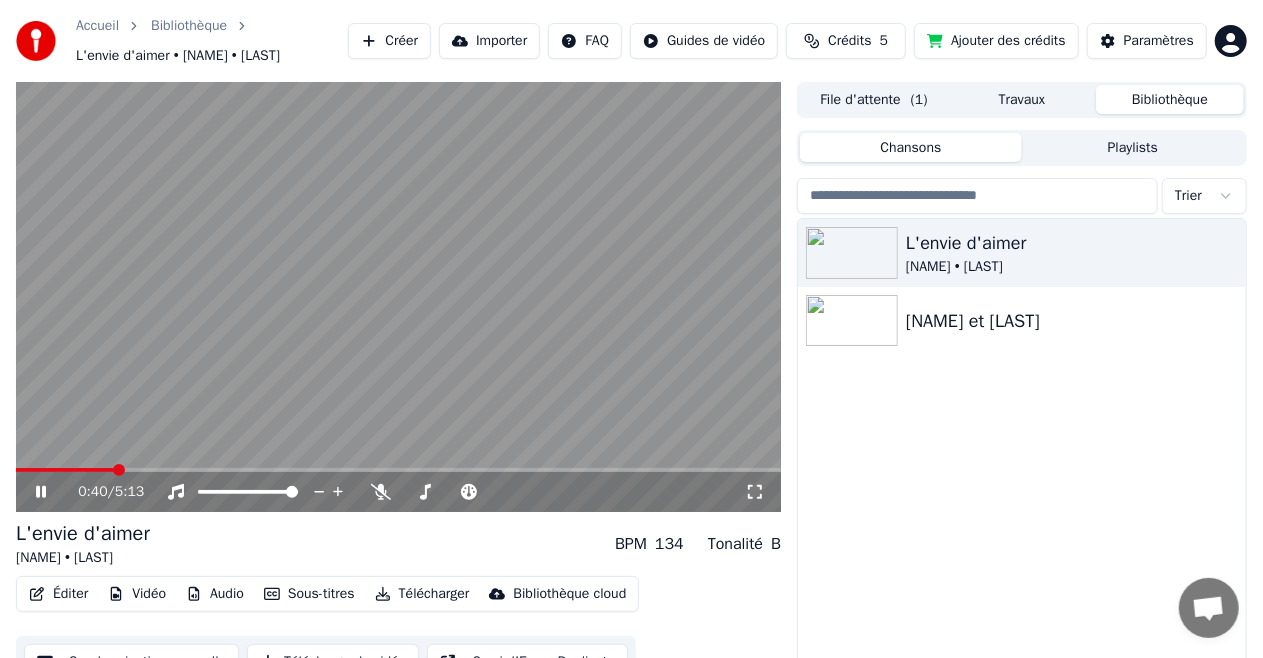 click 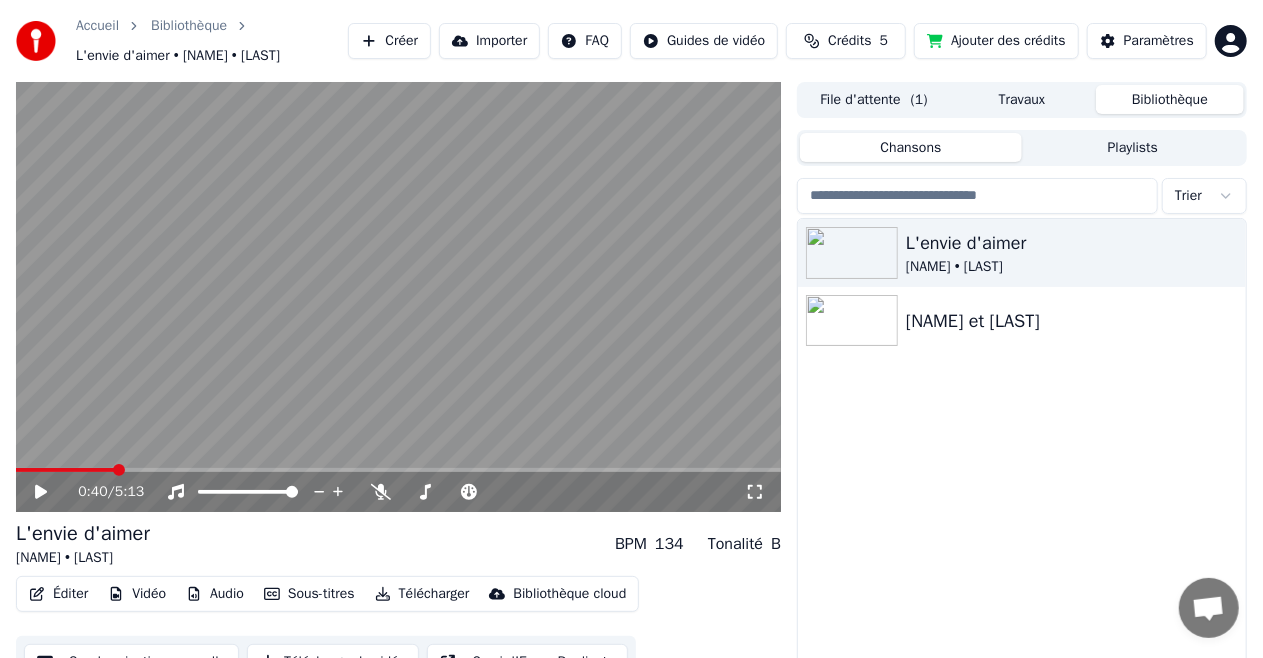 click 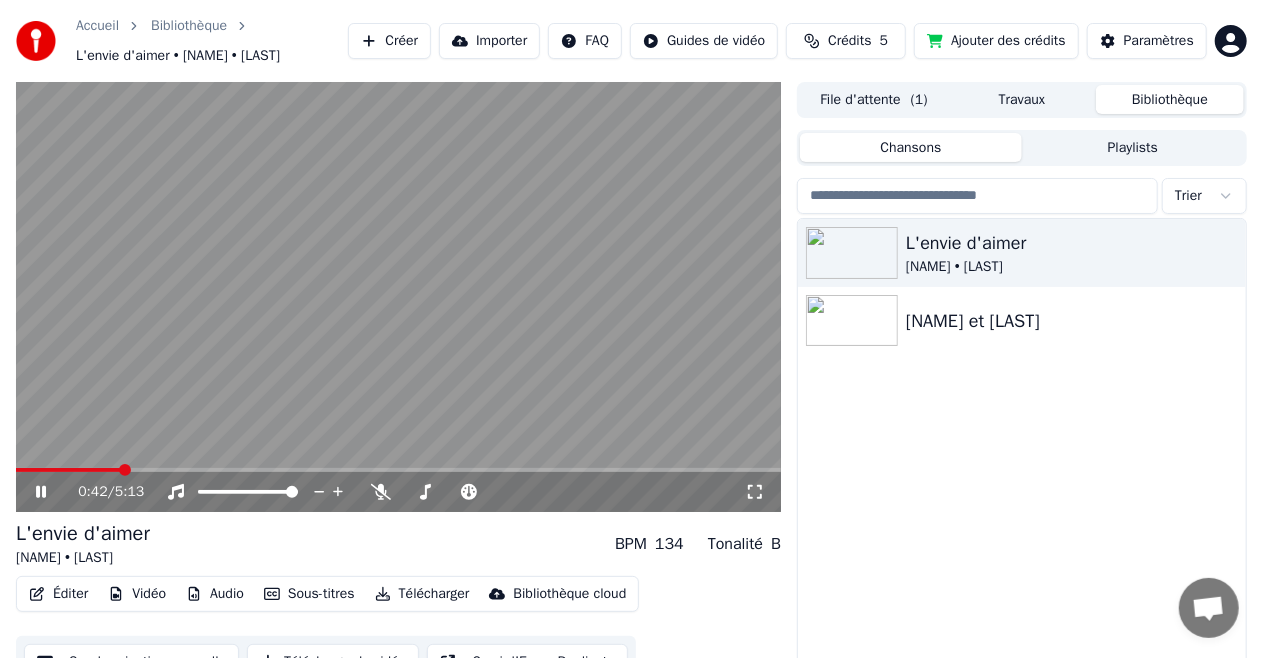 click 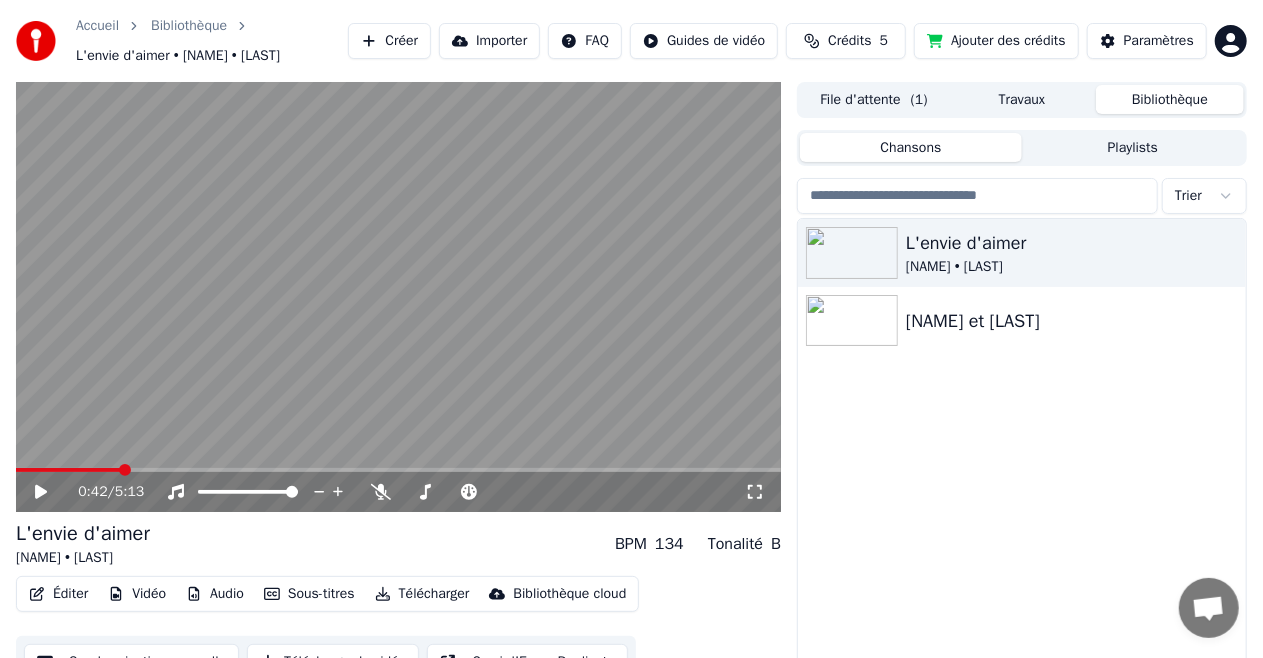 click 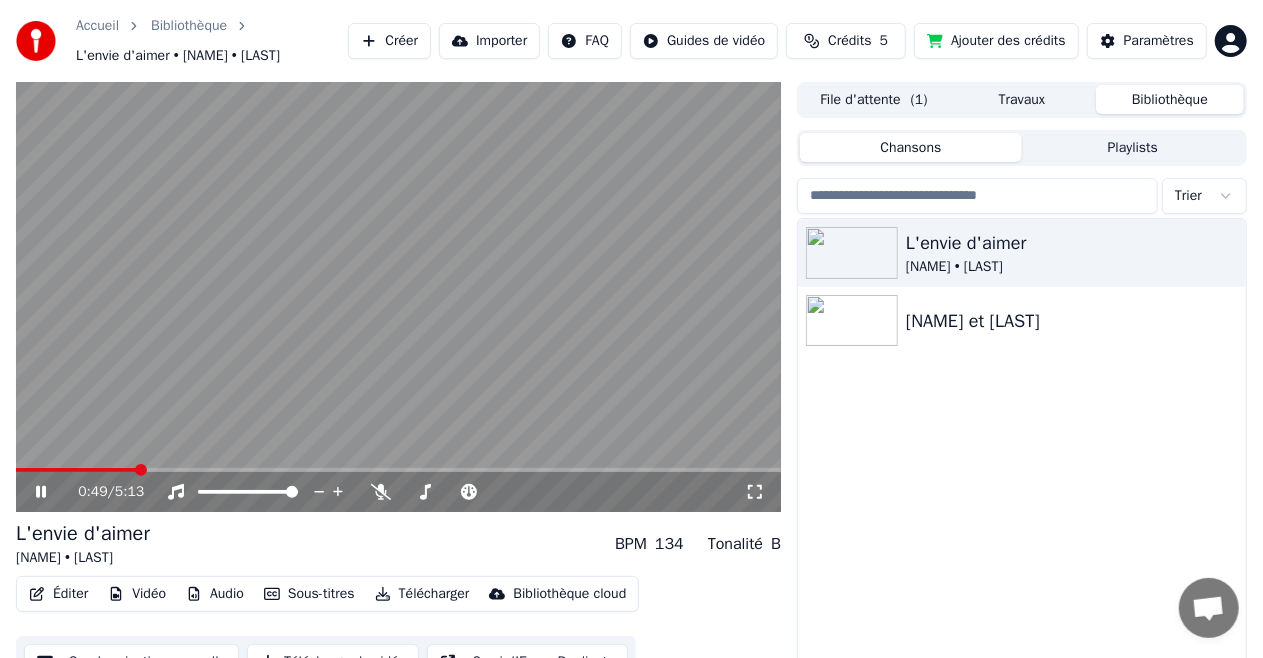 click 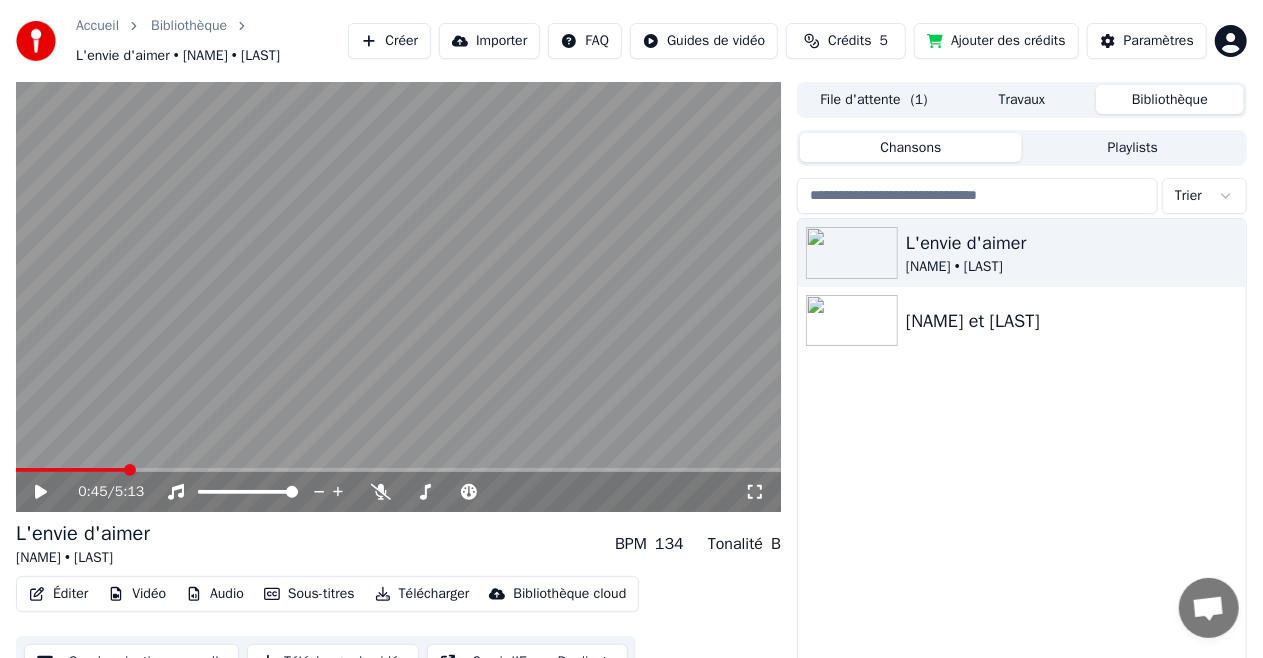 click at bounding box center (71, 470) 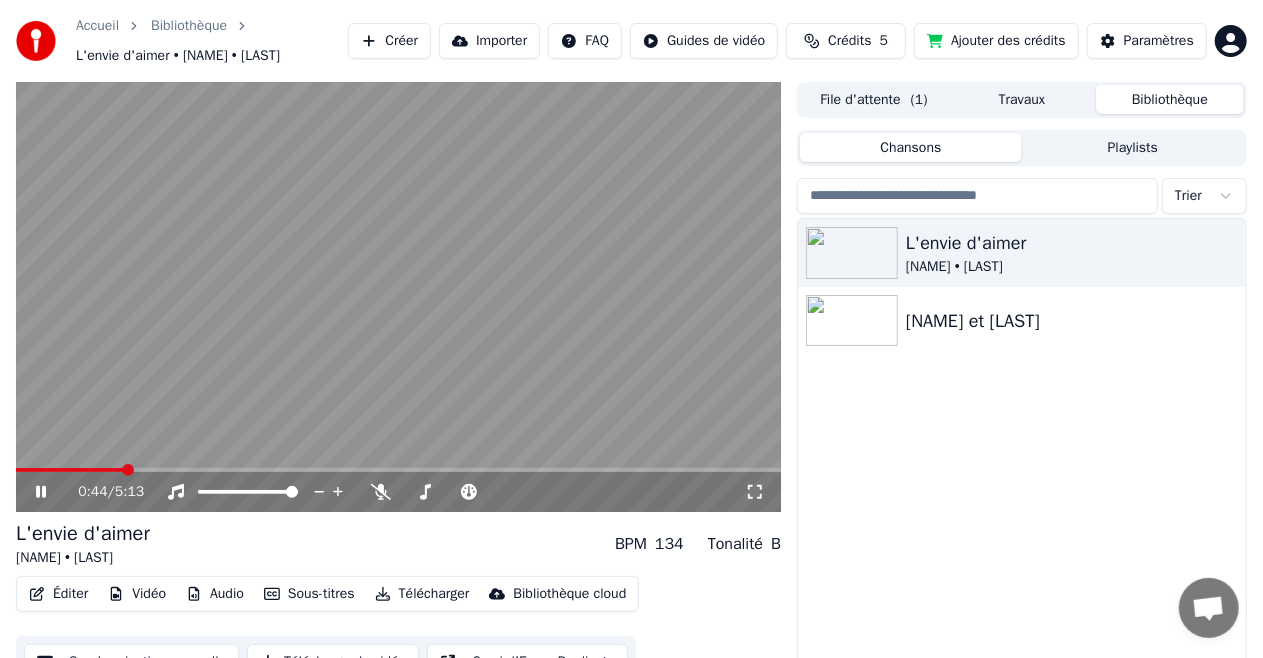 click at bounding box center [69, 470] 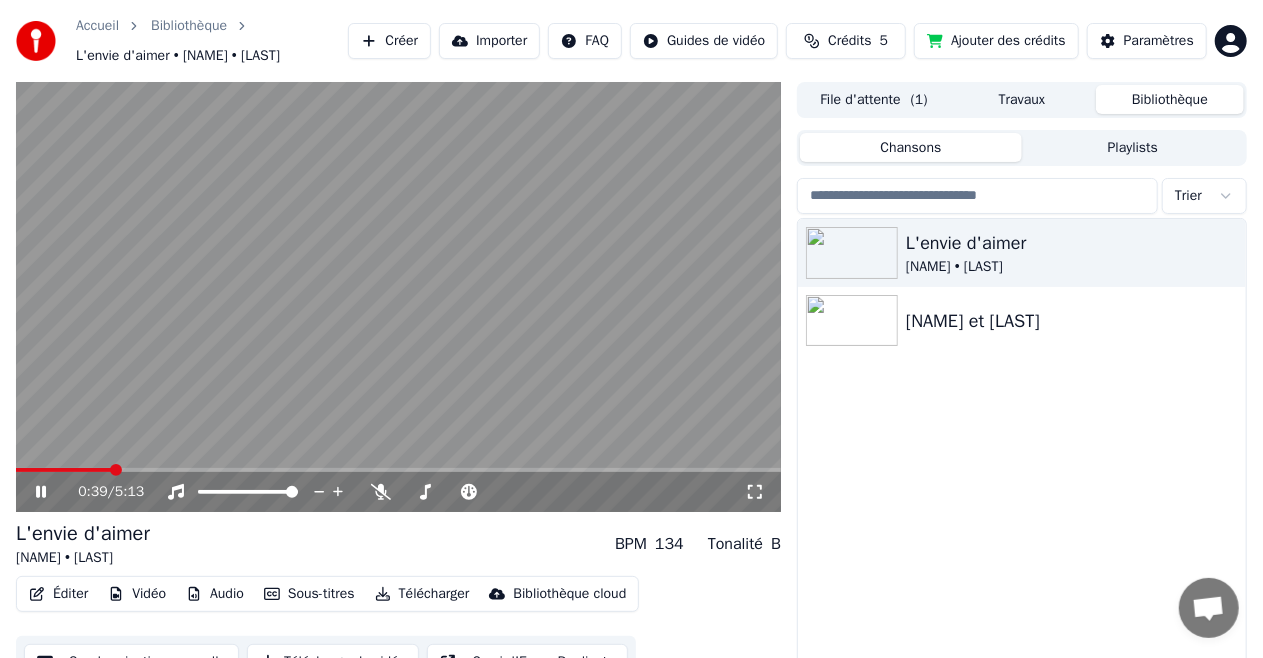 click at bounding box center [63, 470] 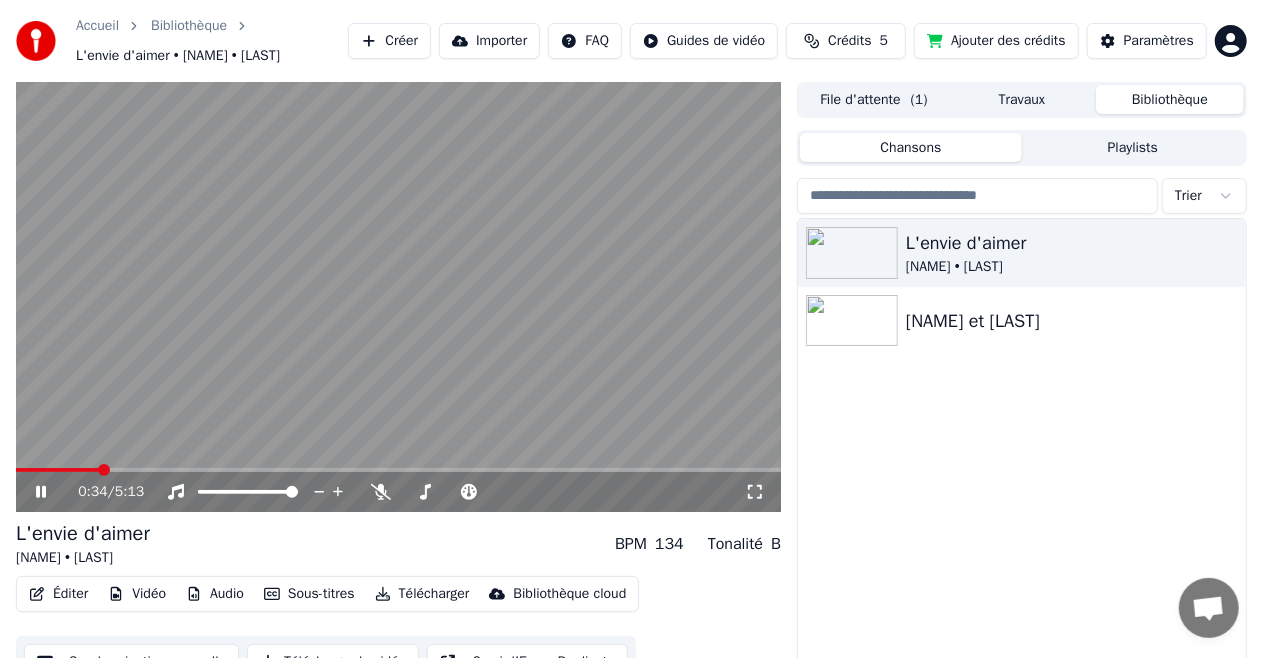 click at bounding box center [57, 470] 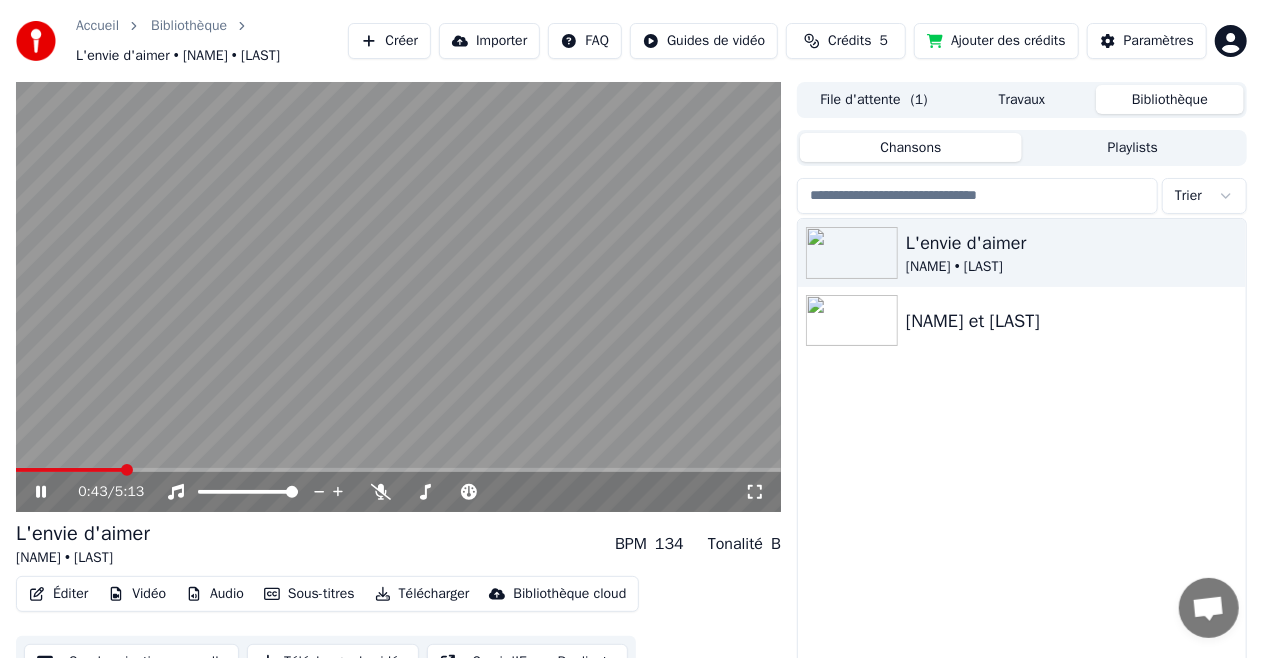 click 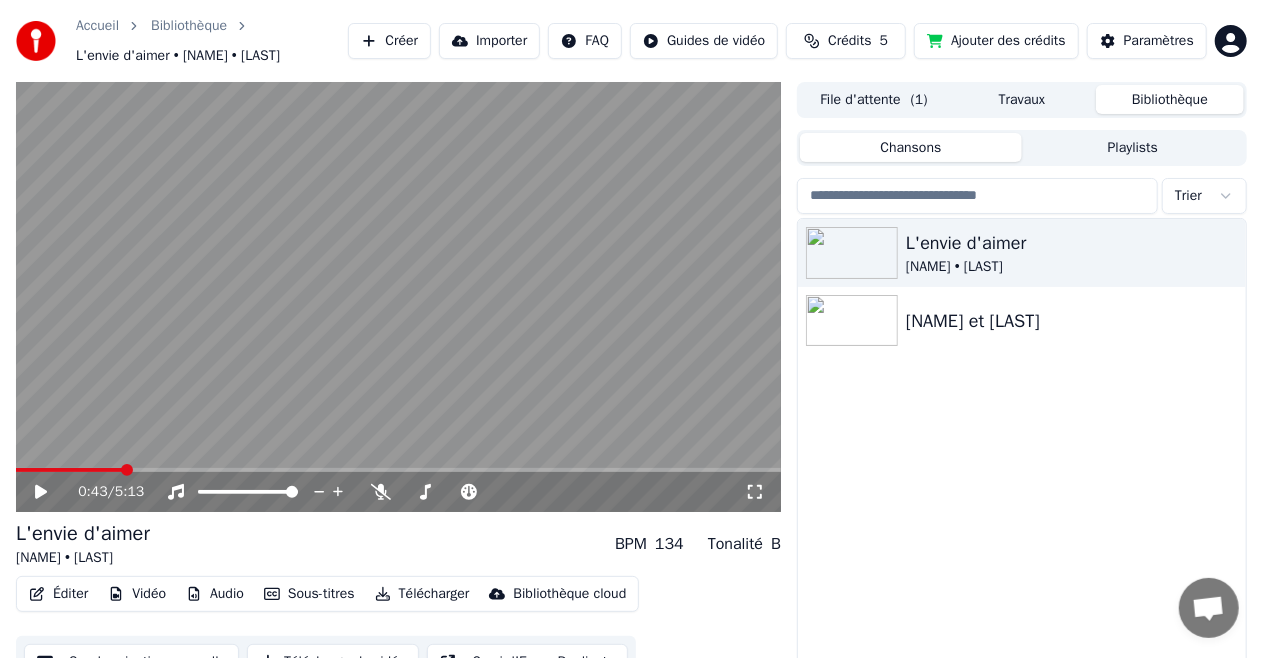 click at bounding box center [398, 297] 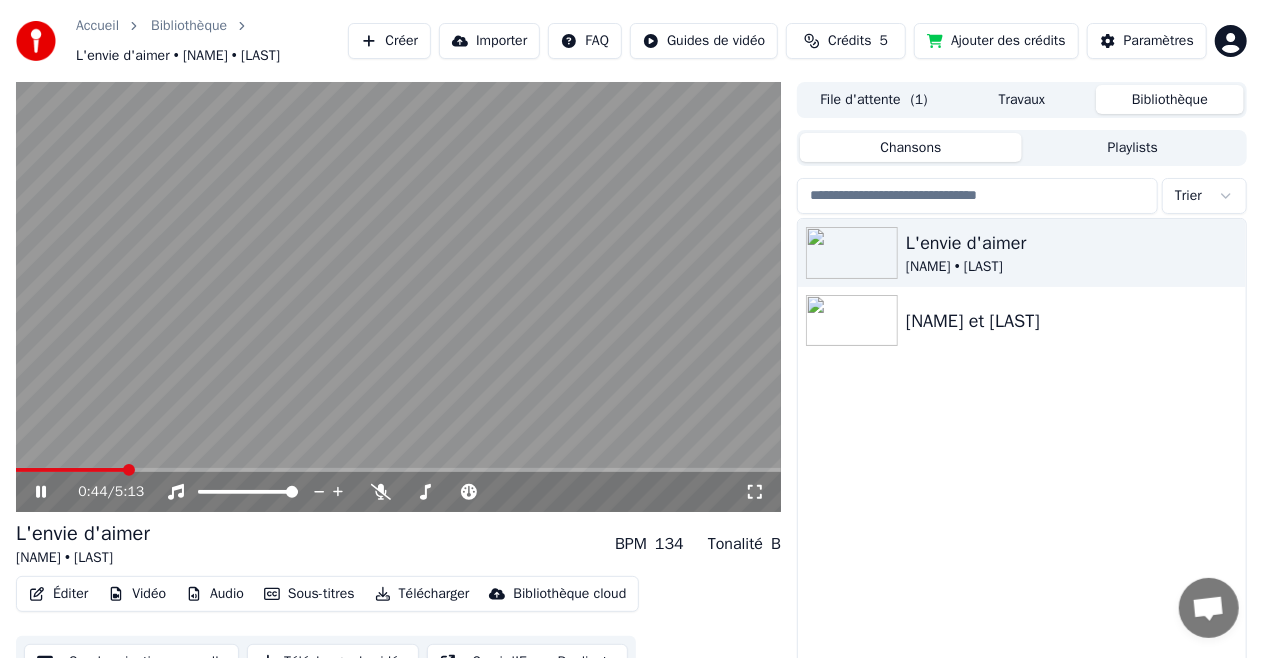 click on "0:44  /  5:13" at bounding box center [398, 492] 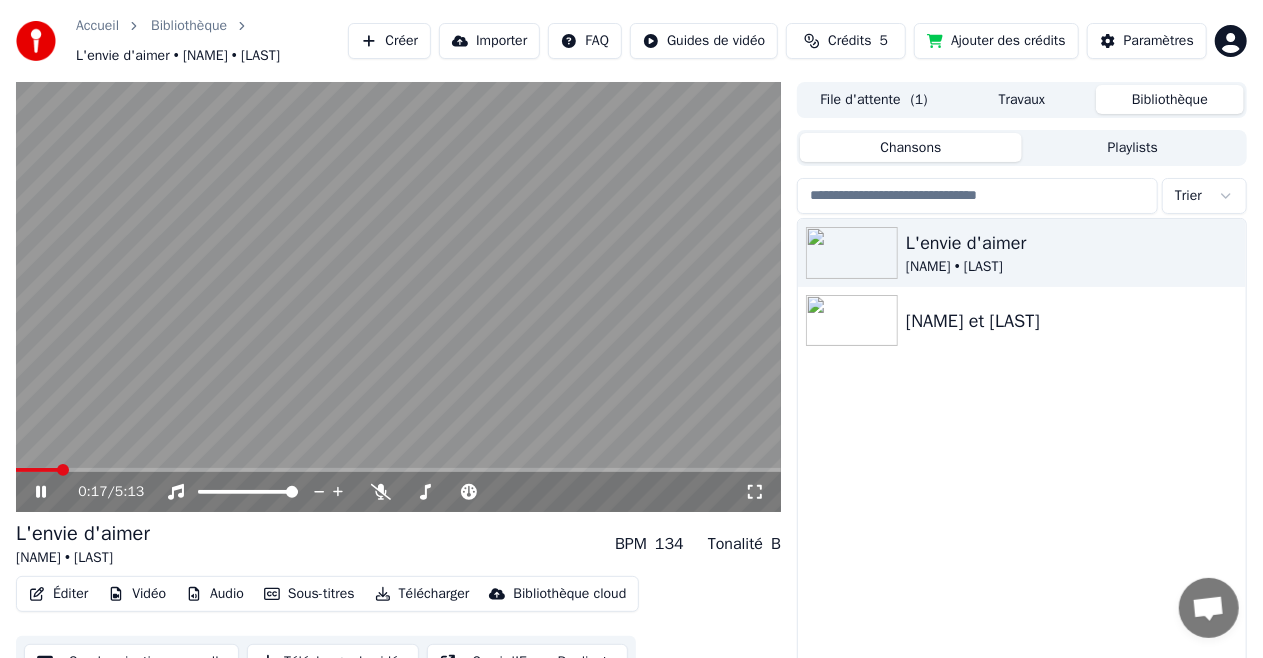 click at bounding box center [37, 470] 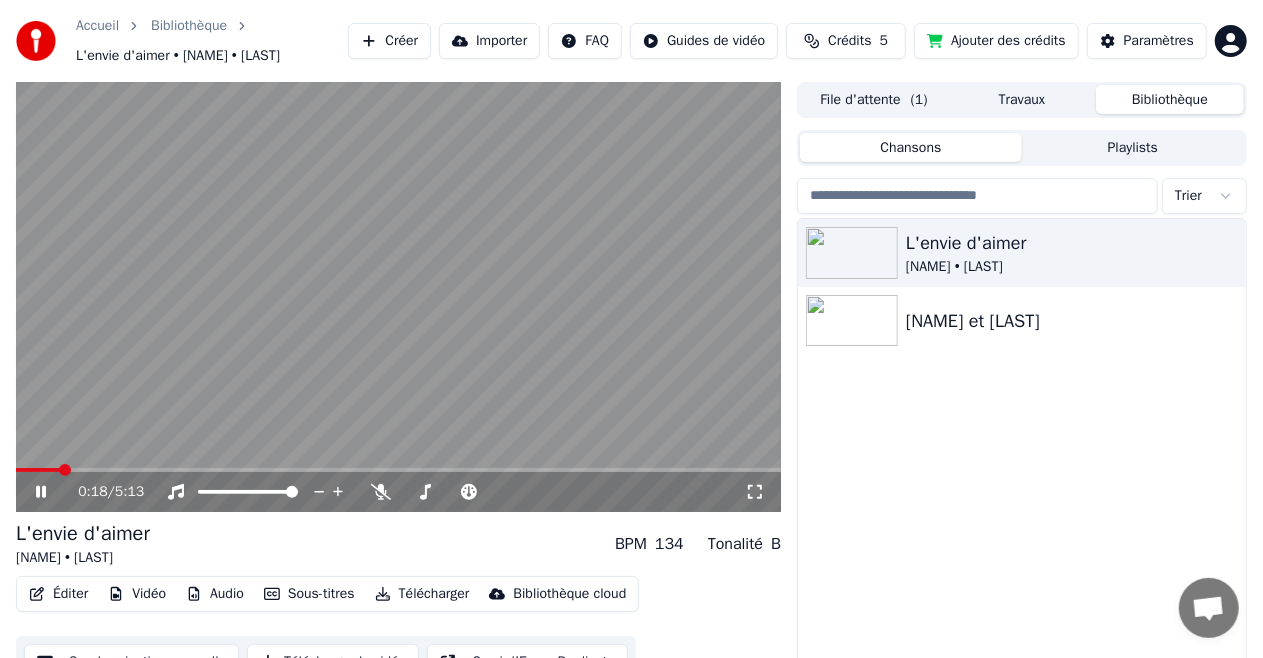 click at bounding box center [398, 297] 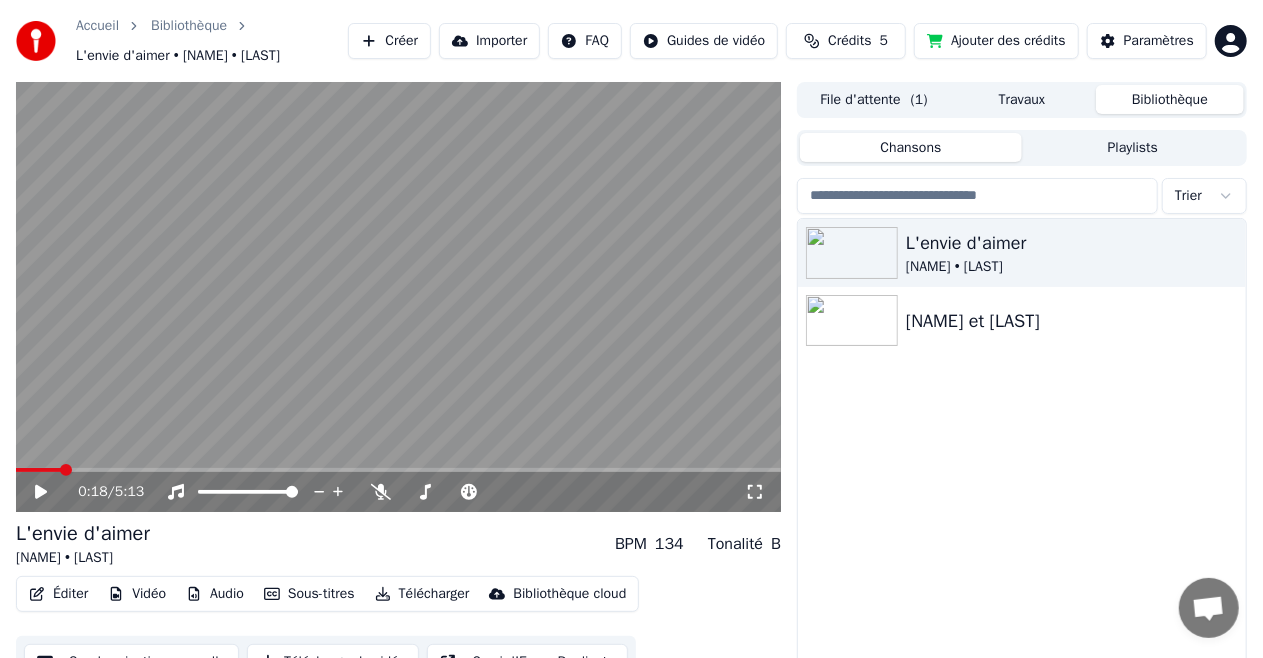 click on "0:18  /  5:13" at bounding box center (398, 492) 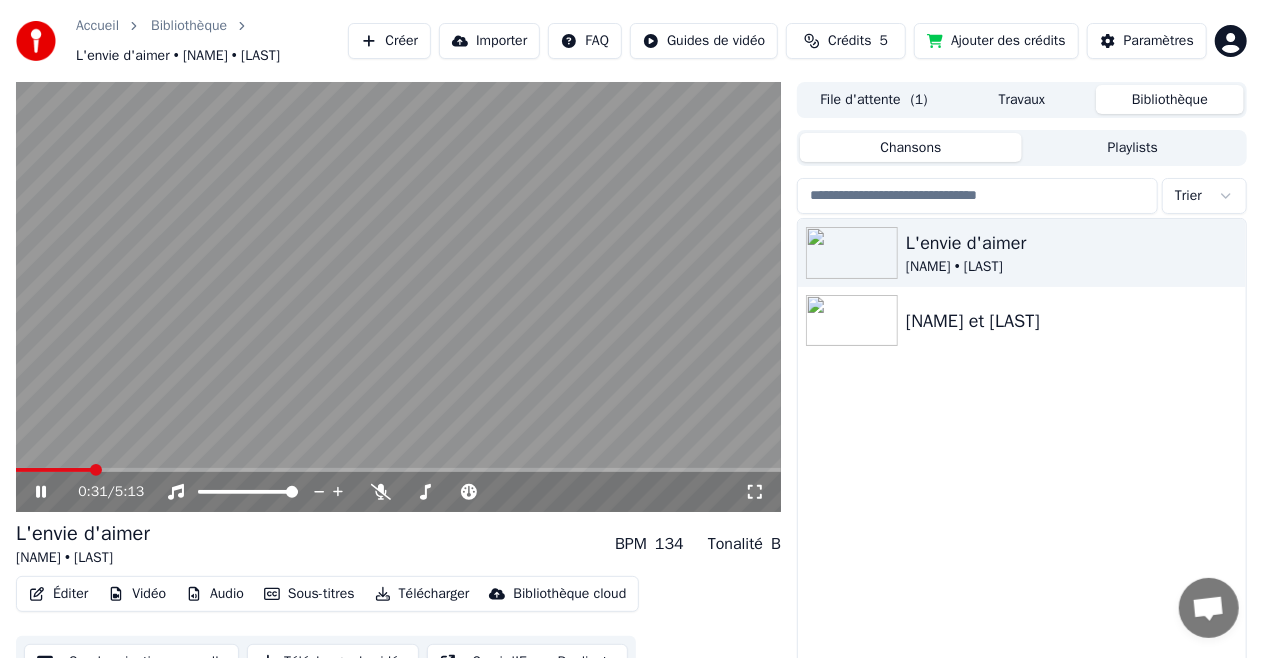 click at bounding box center (398, 470) 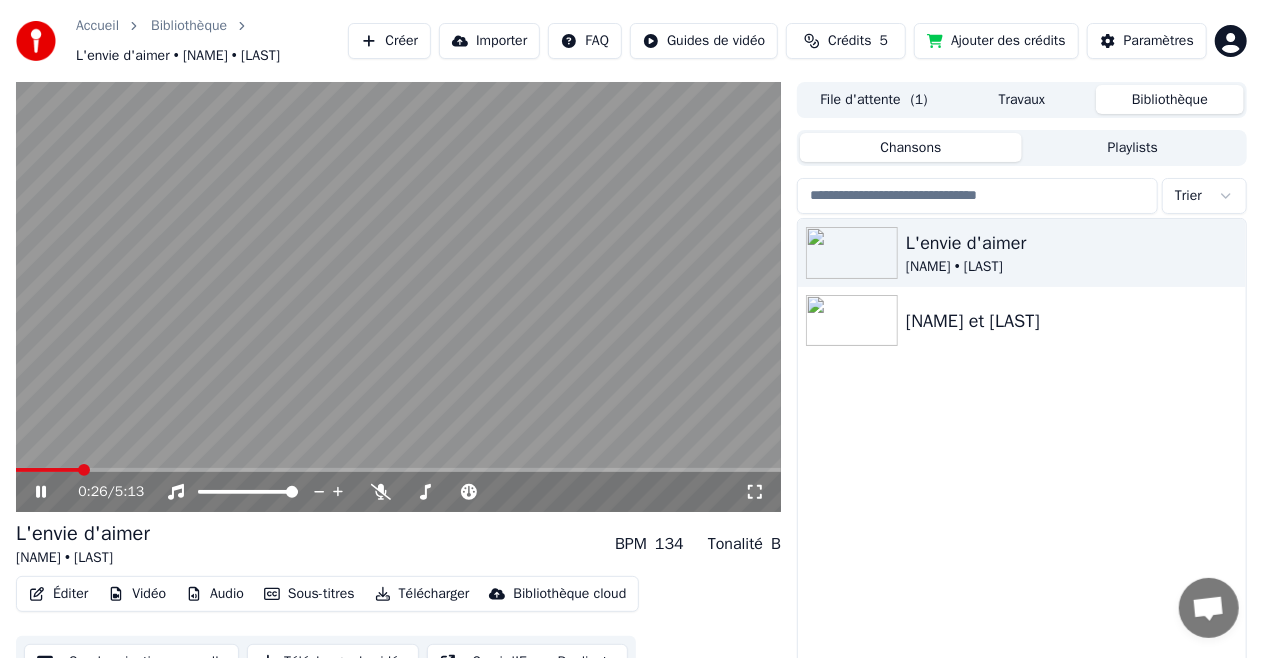 click at bounding box center (47, 470) 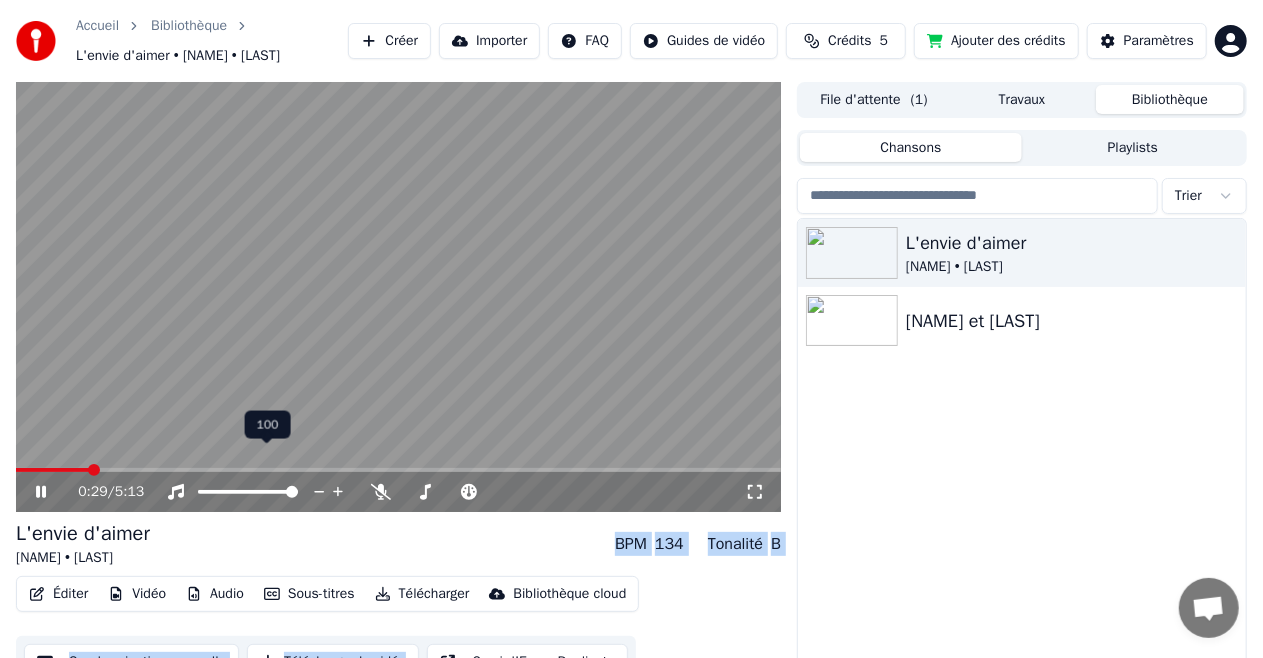 scroll, scrollTop: 53, scrollLeft: 0, axis: vertical 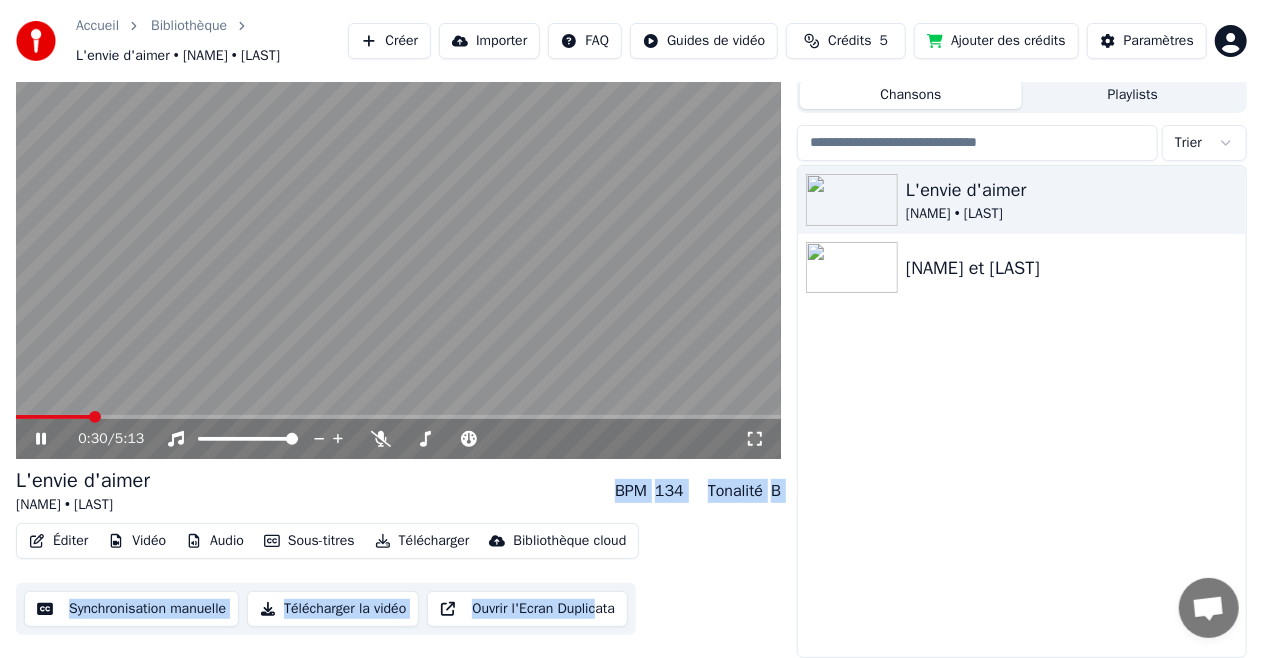 drag, startPoint x: 40, startPoint y: 494, endPoint x: 612, endPoint y: 696, distance: 606.6201 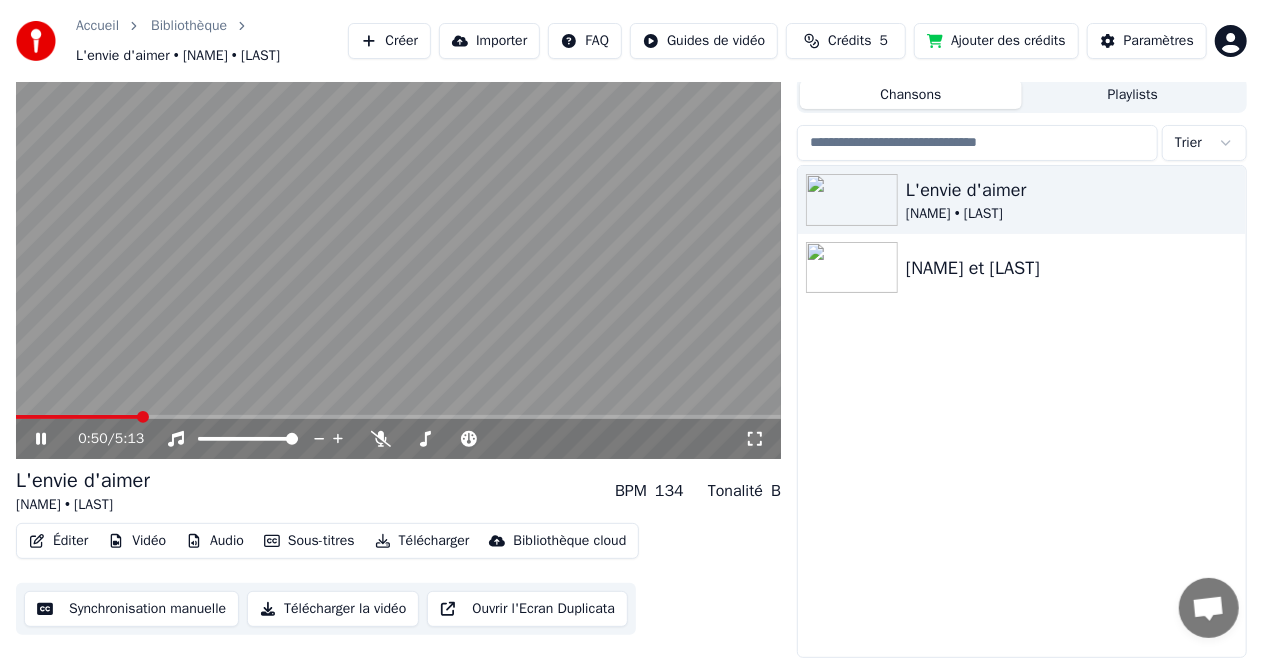 click 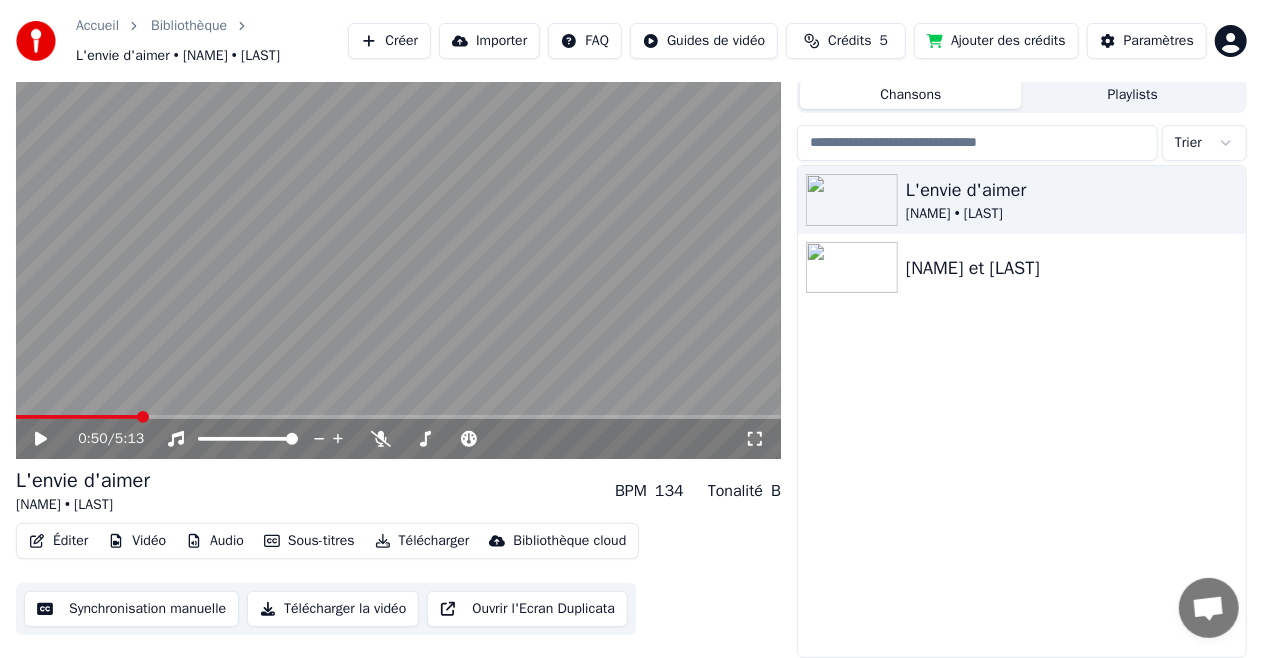 click on "0:50  /  5:13" at bounding box center [398, 439] 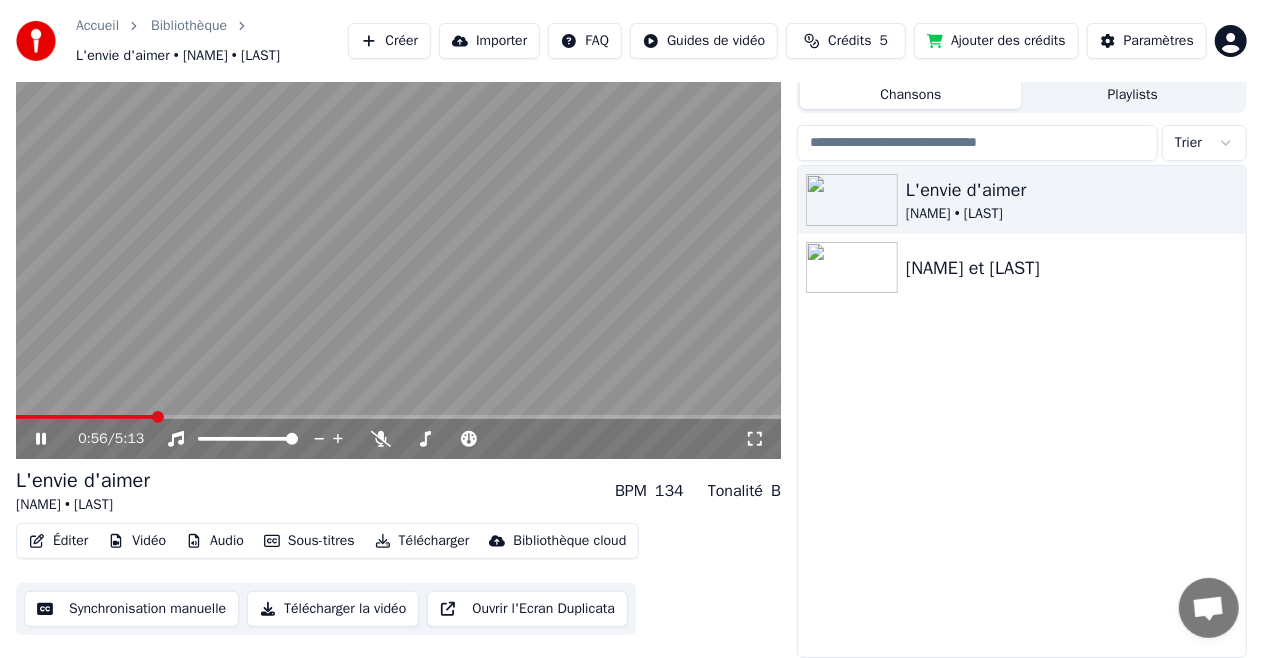 click 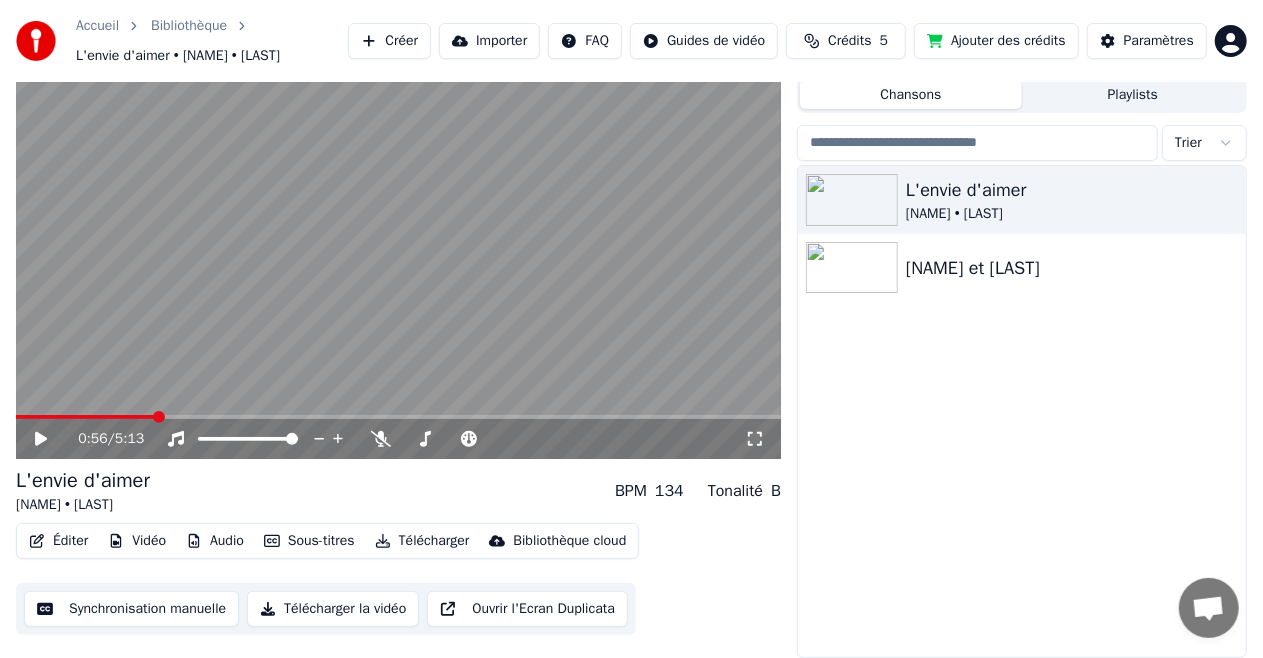 click 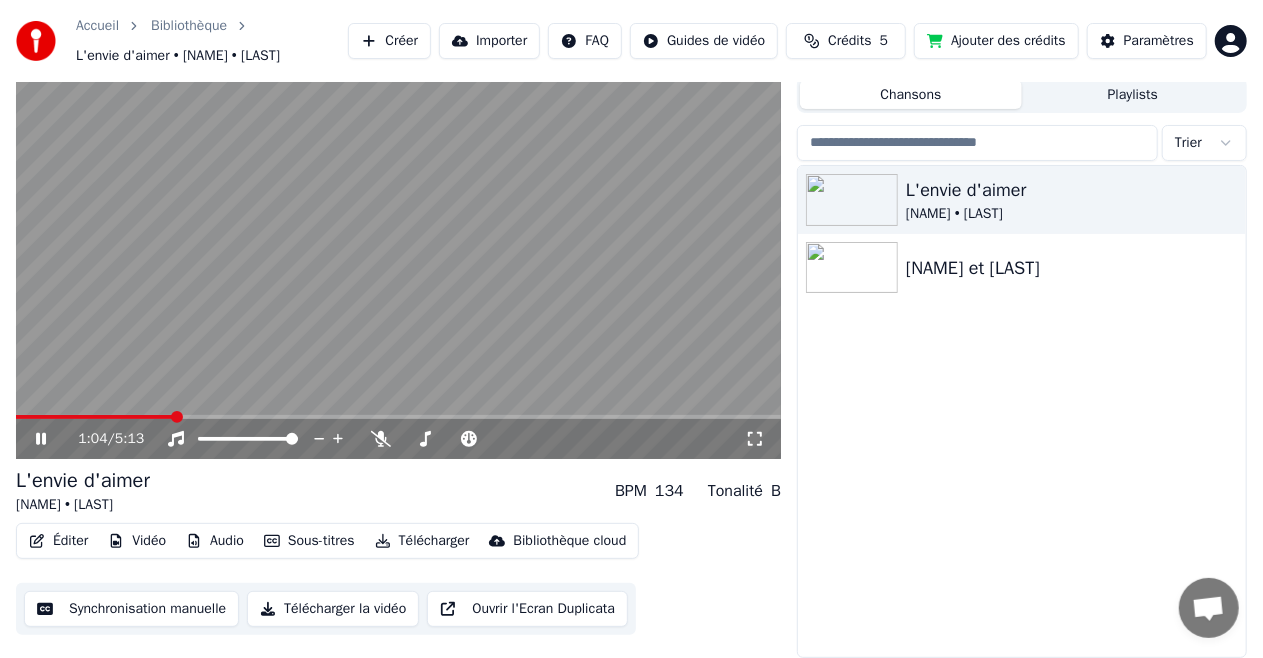 click 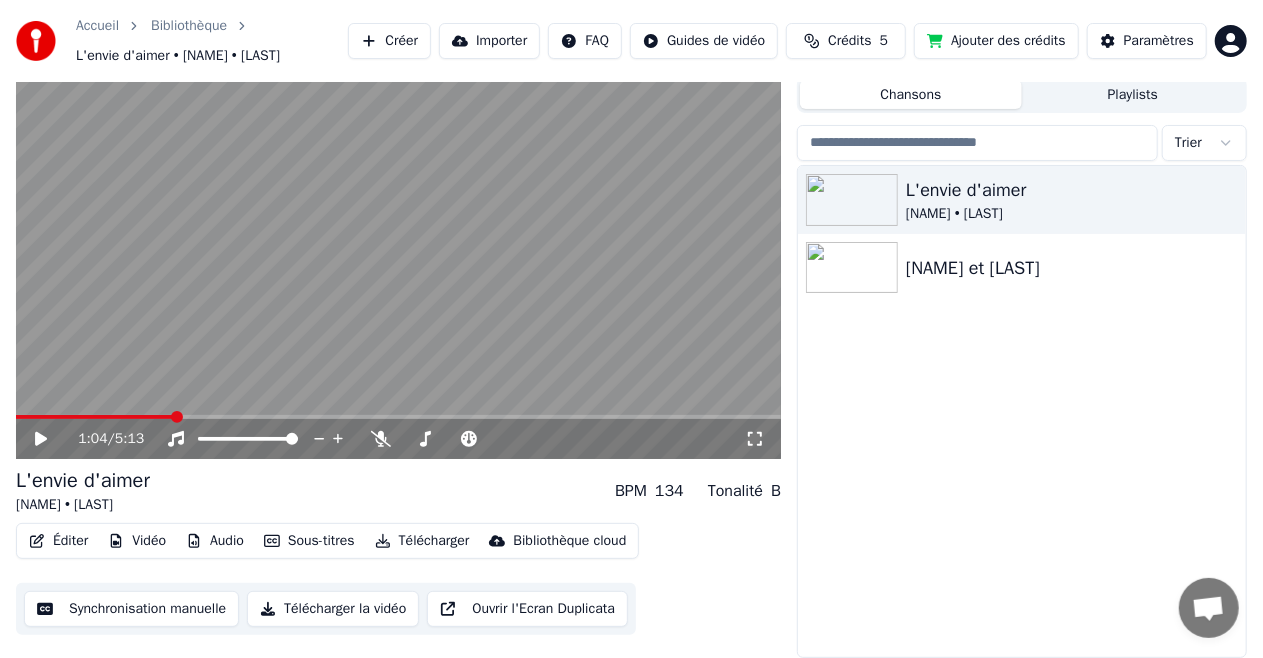 click 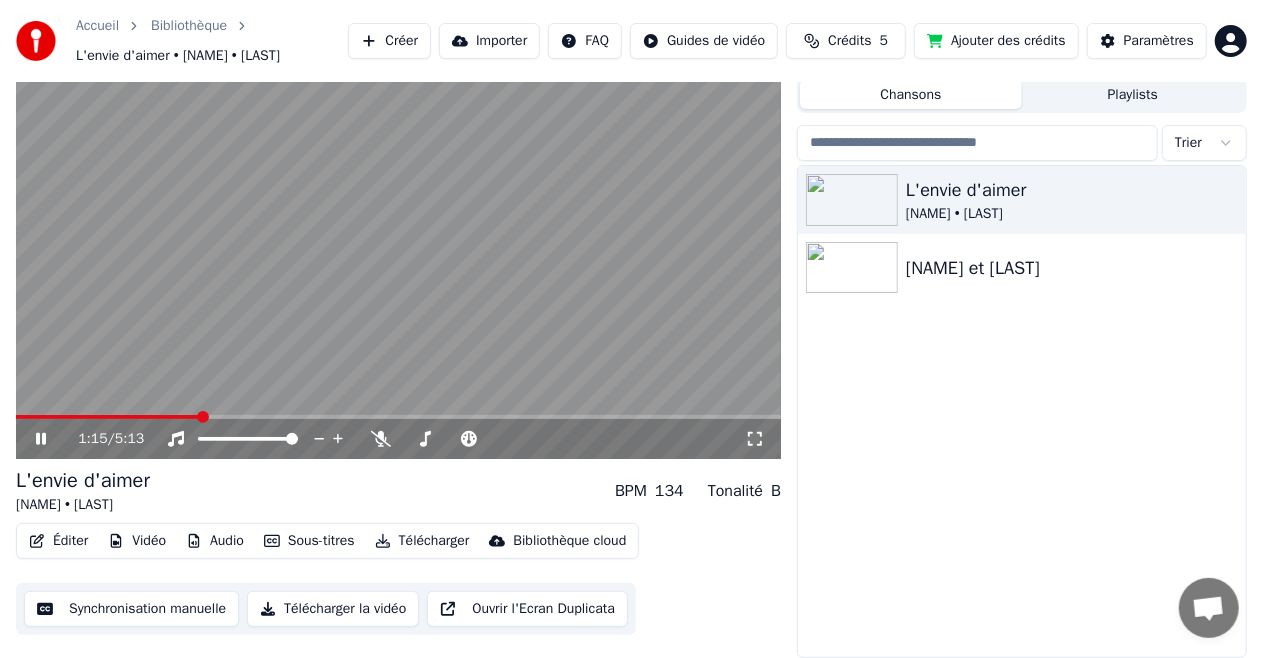 click 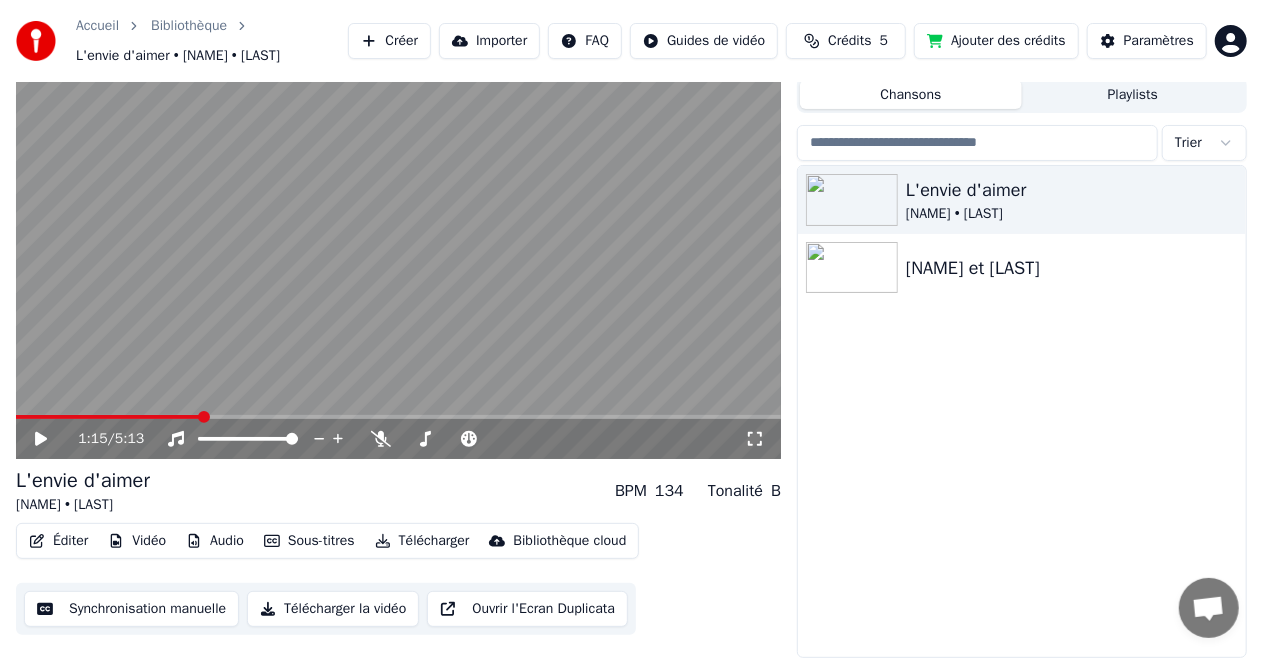 click 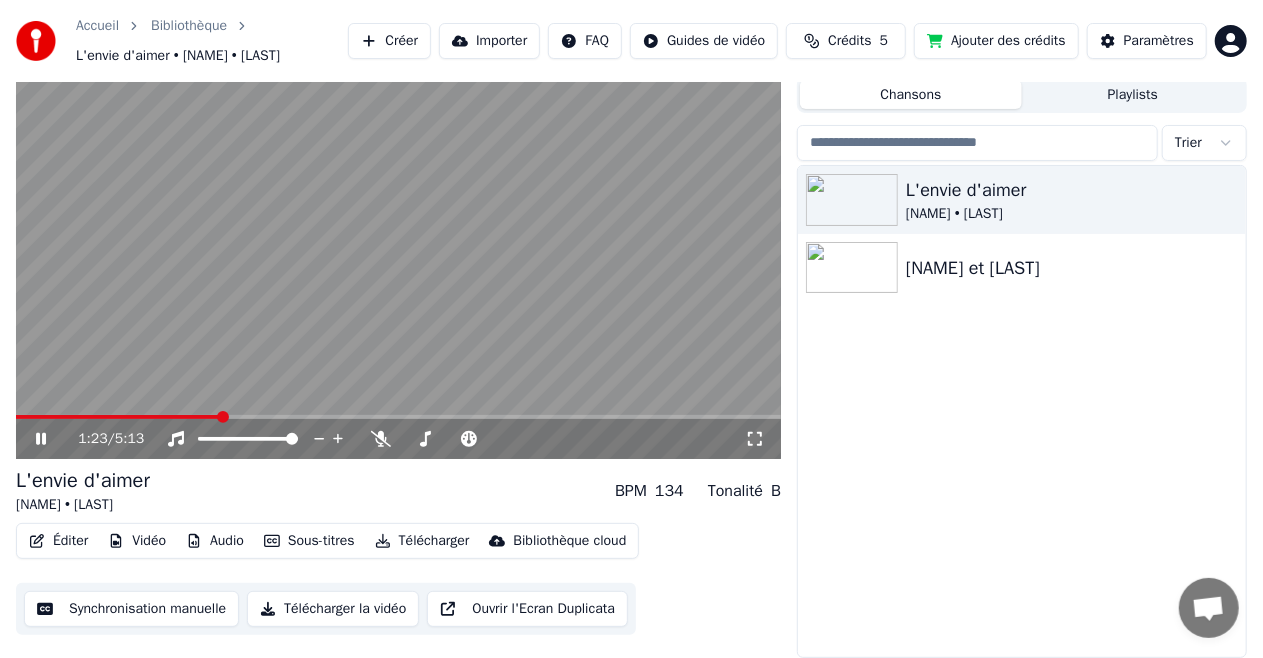click 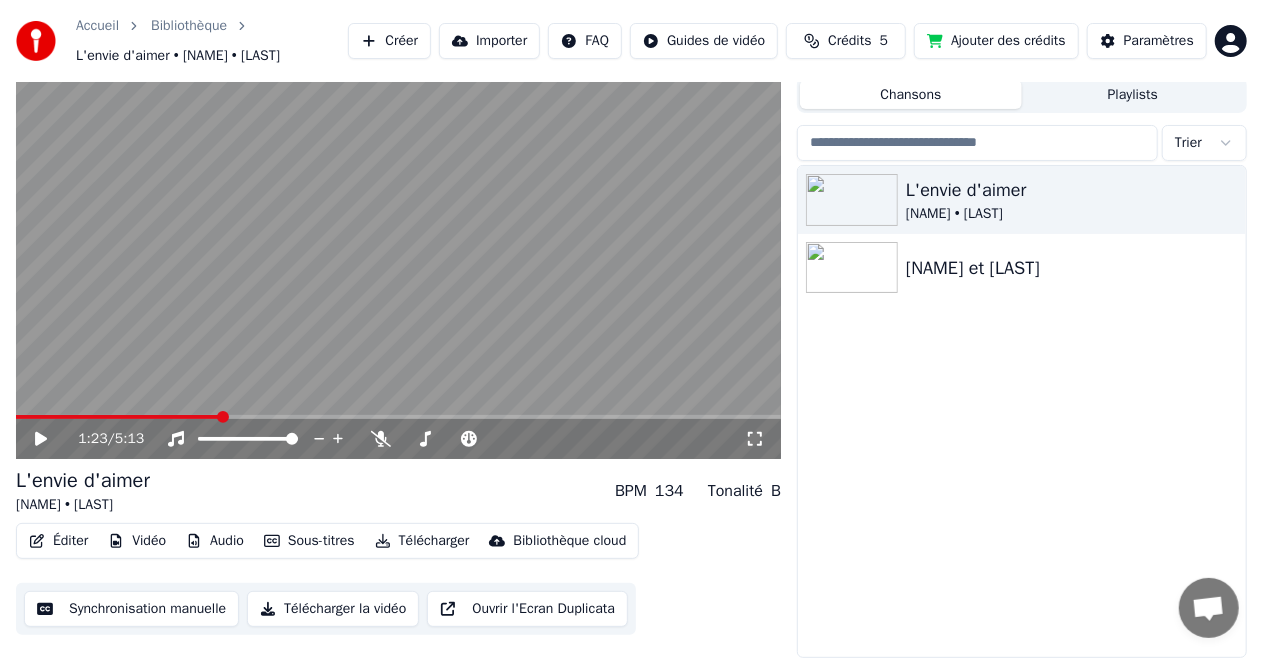 click 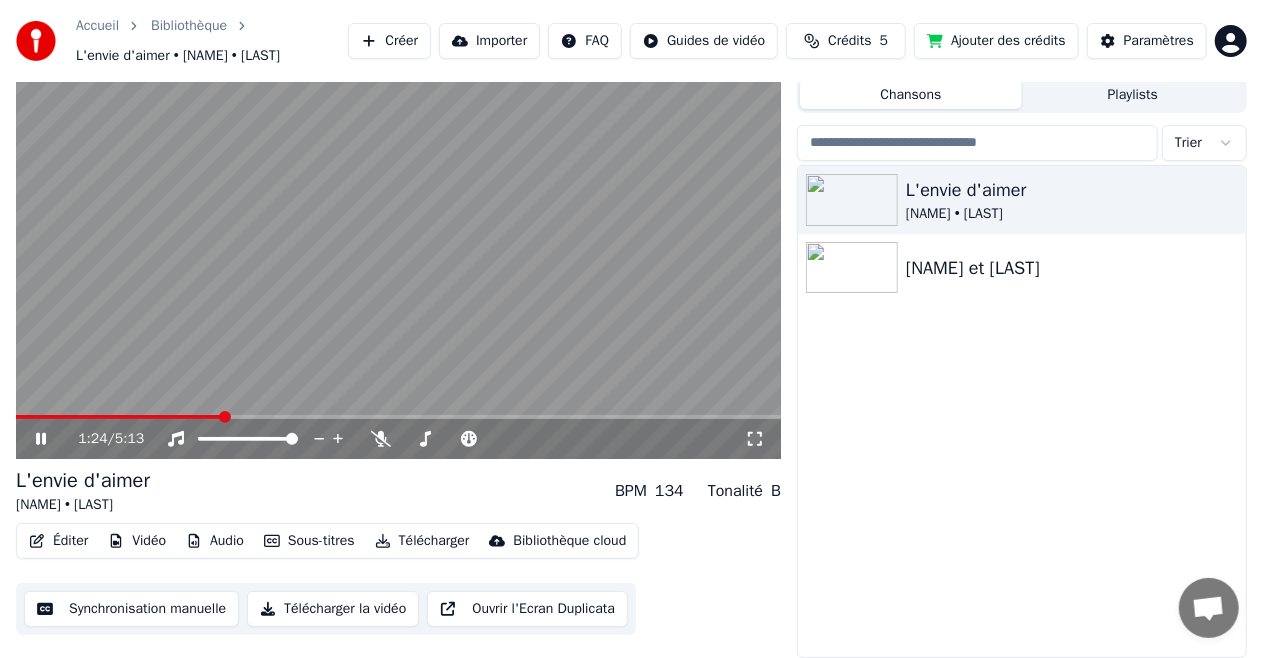 click 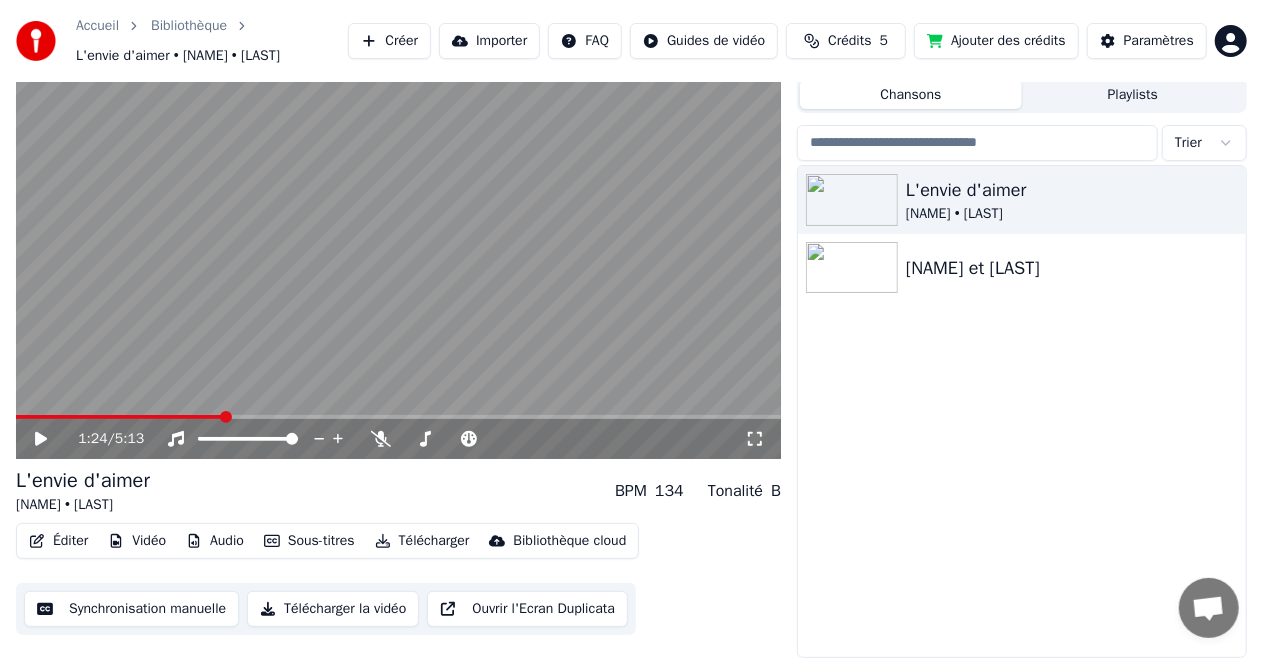 click 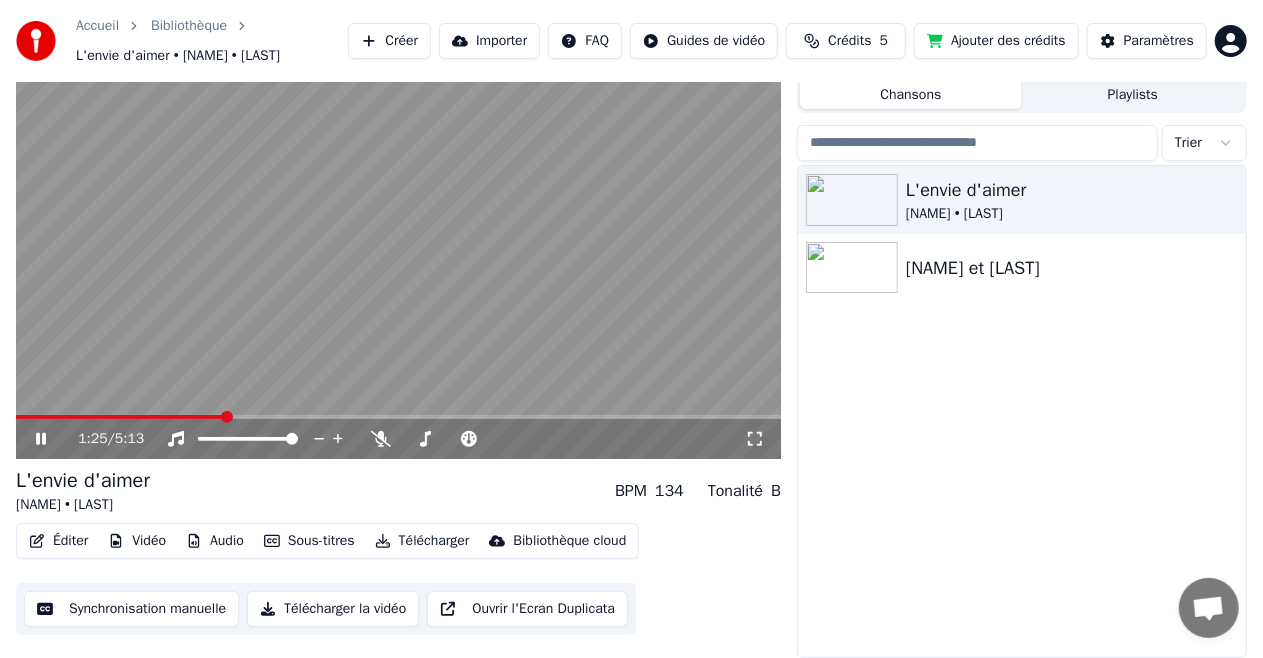 click 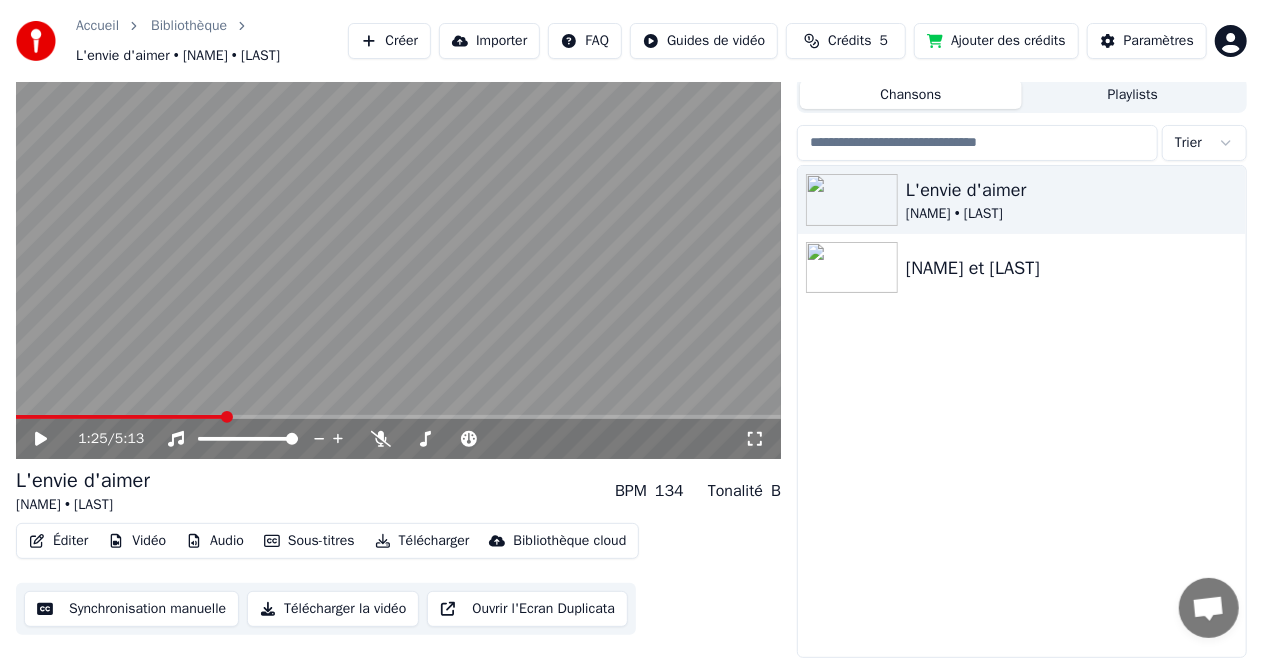 click 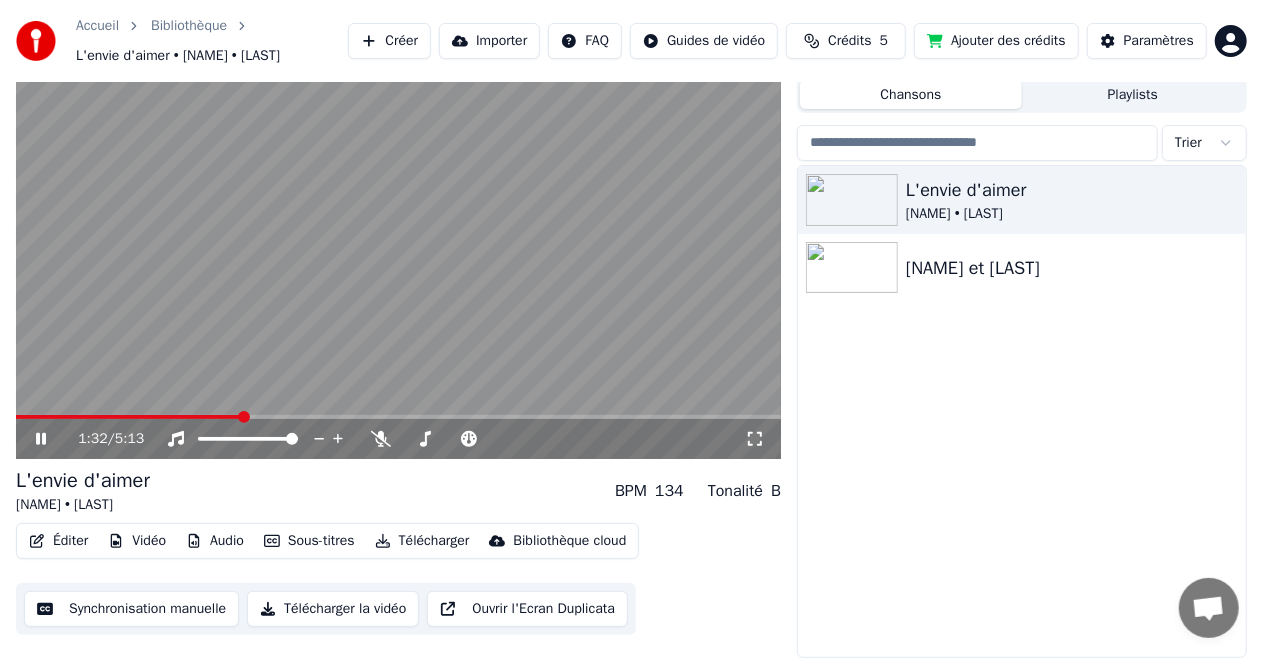 click 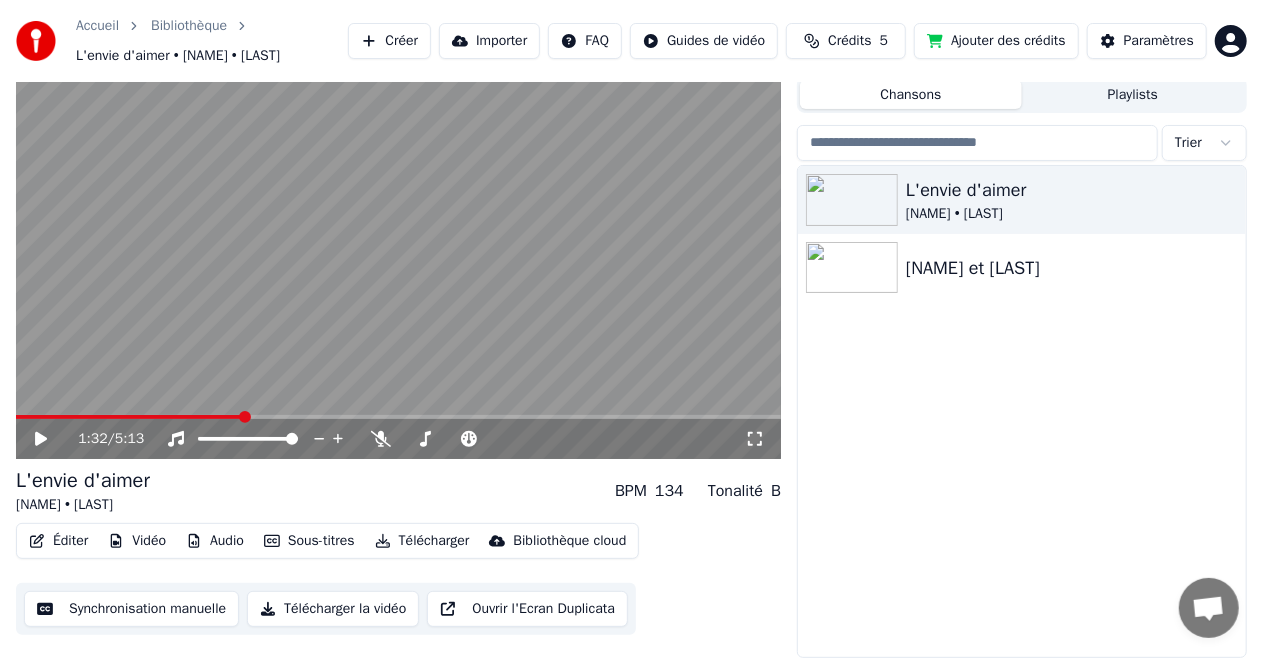 click 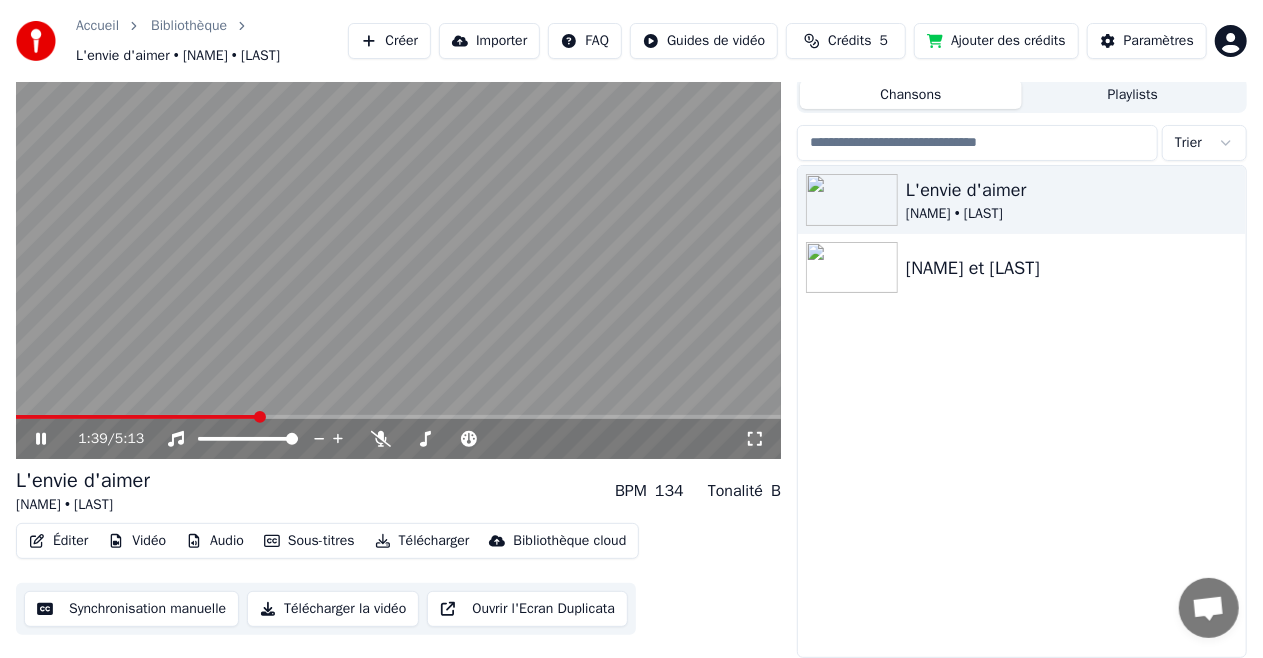 click 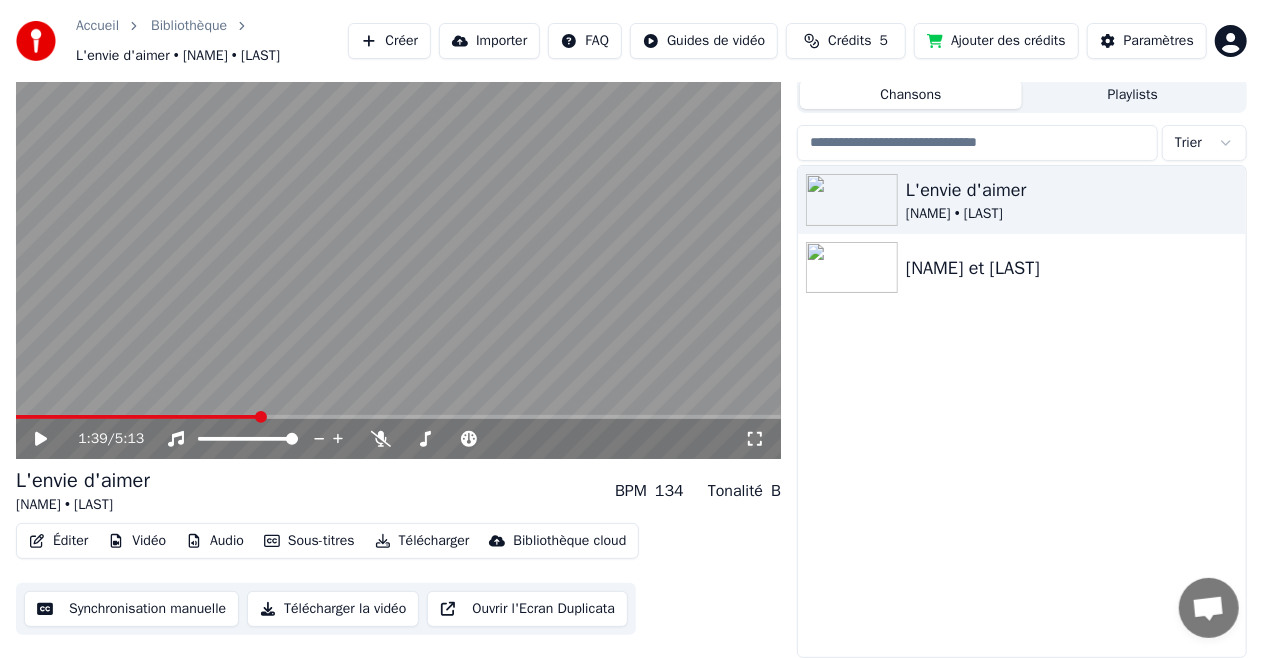click 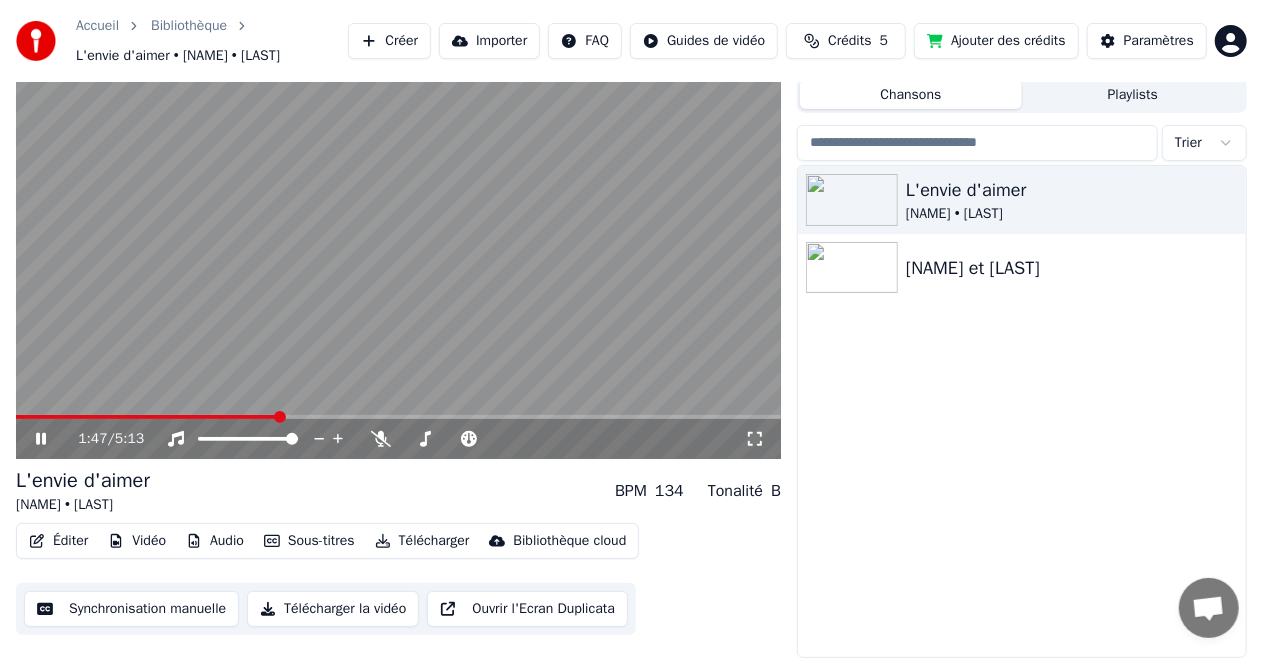 click 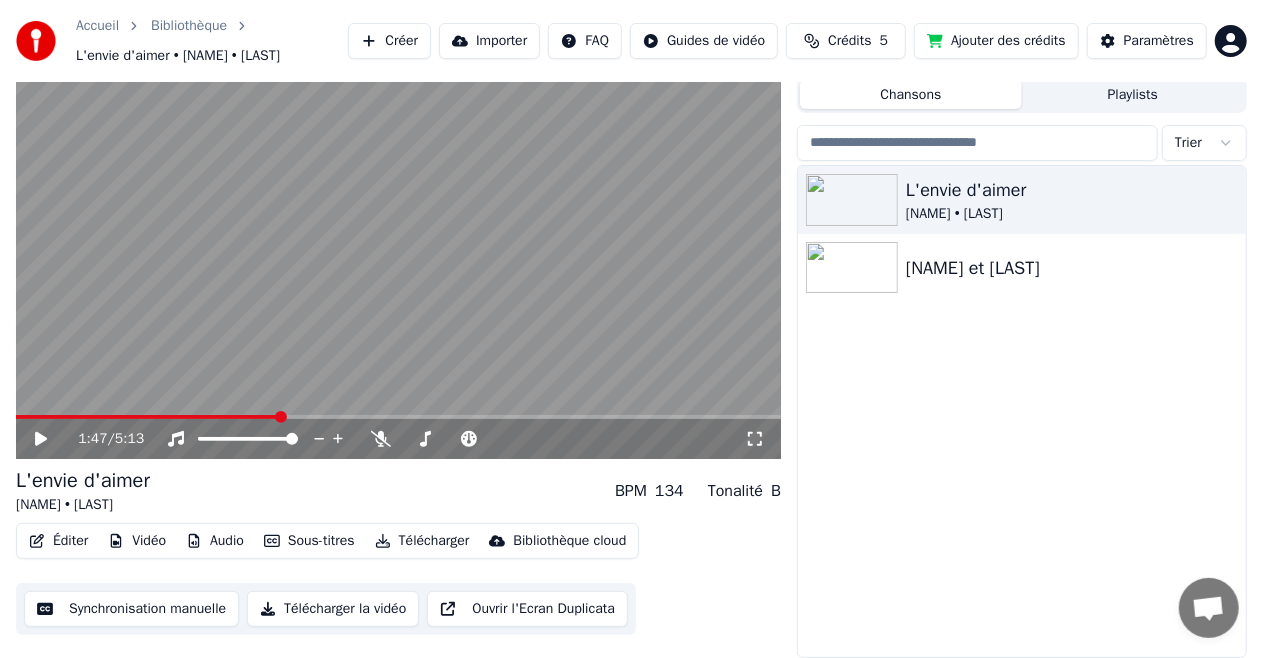 click 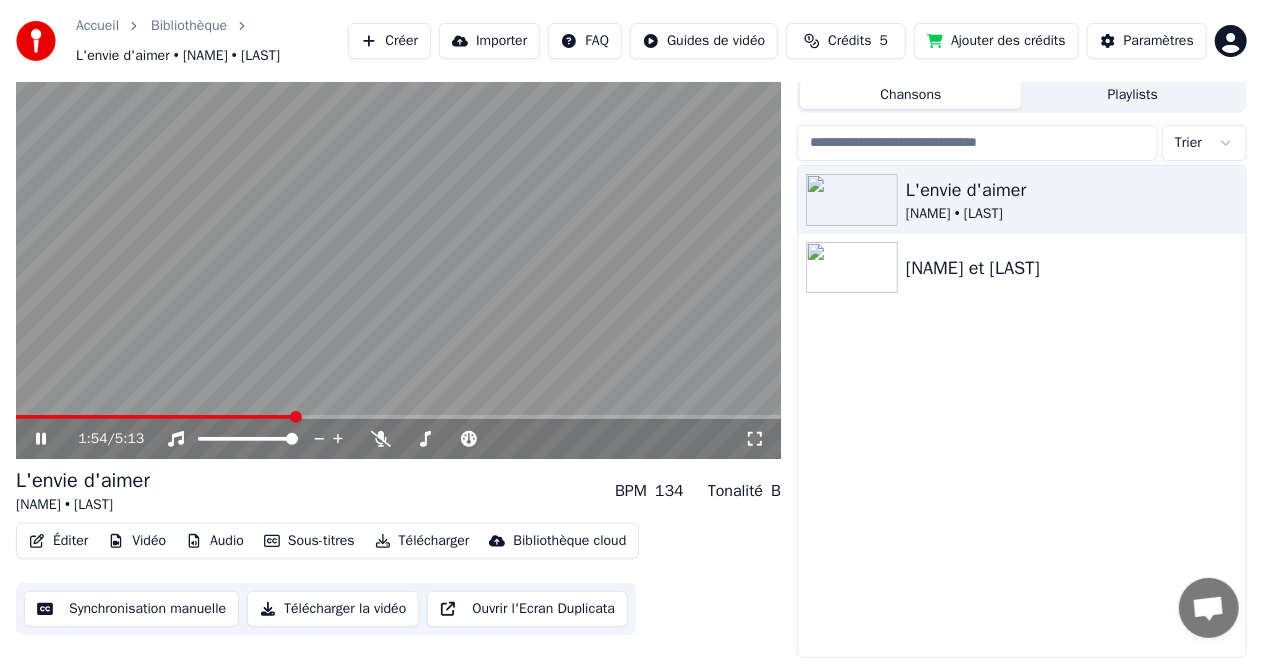 click 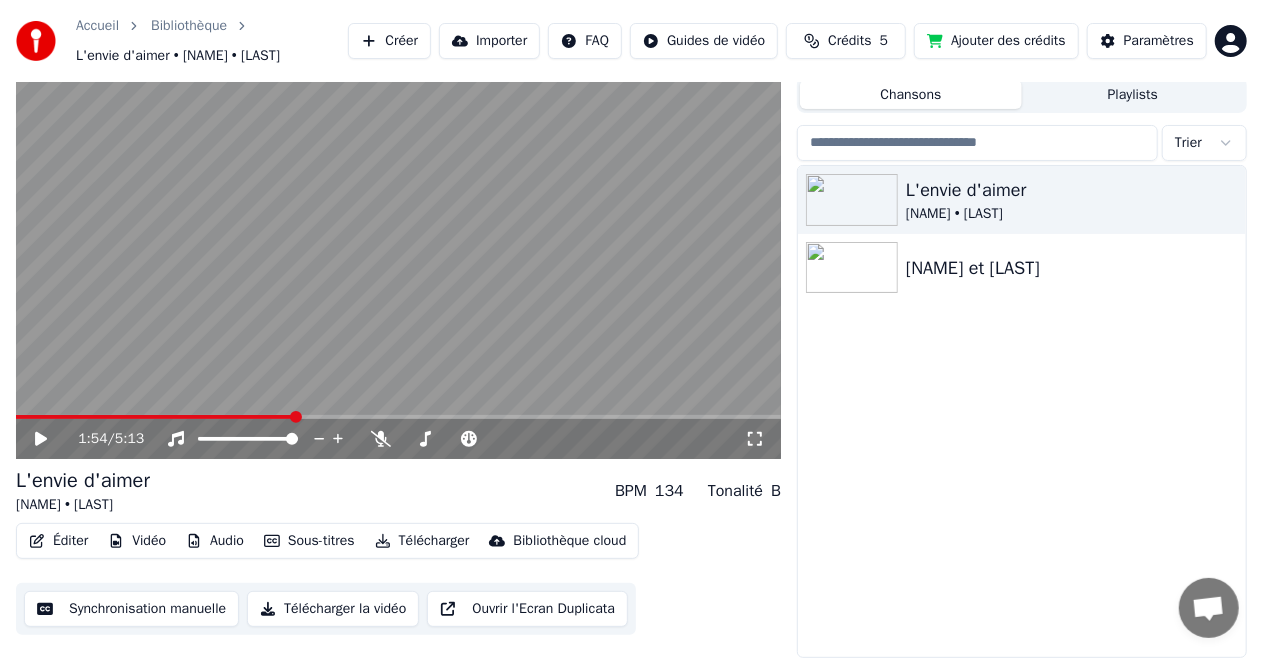 click 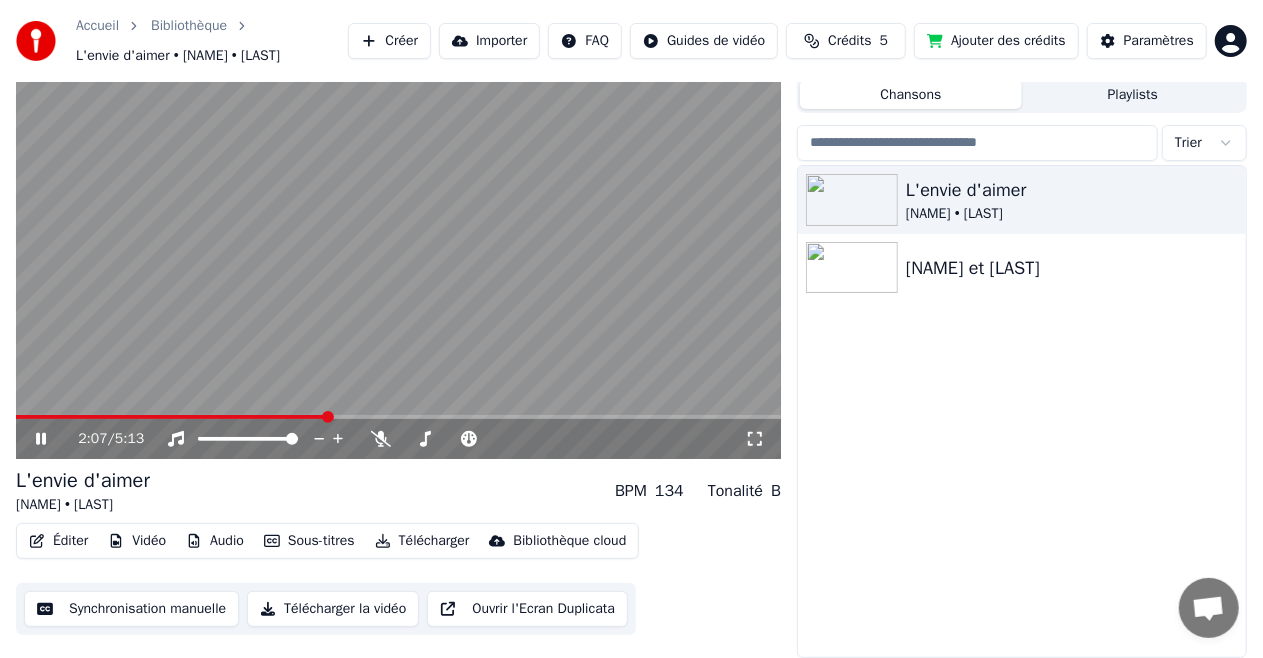 click 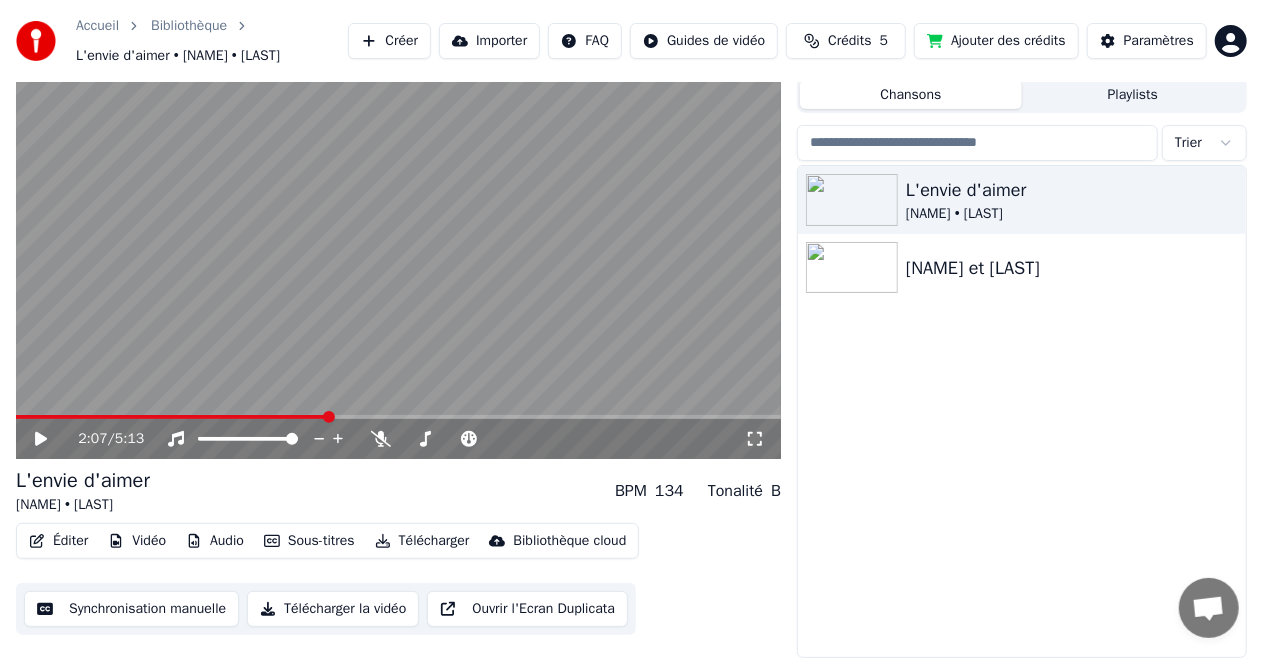 click 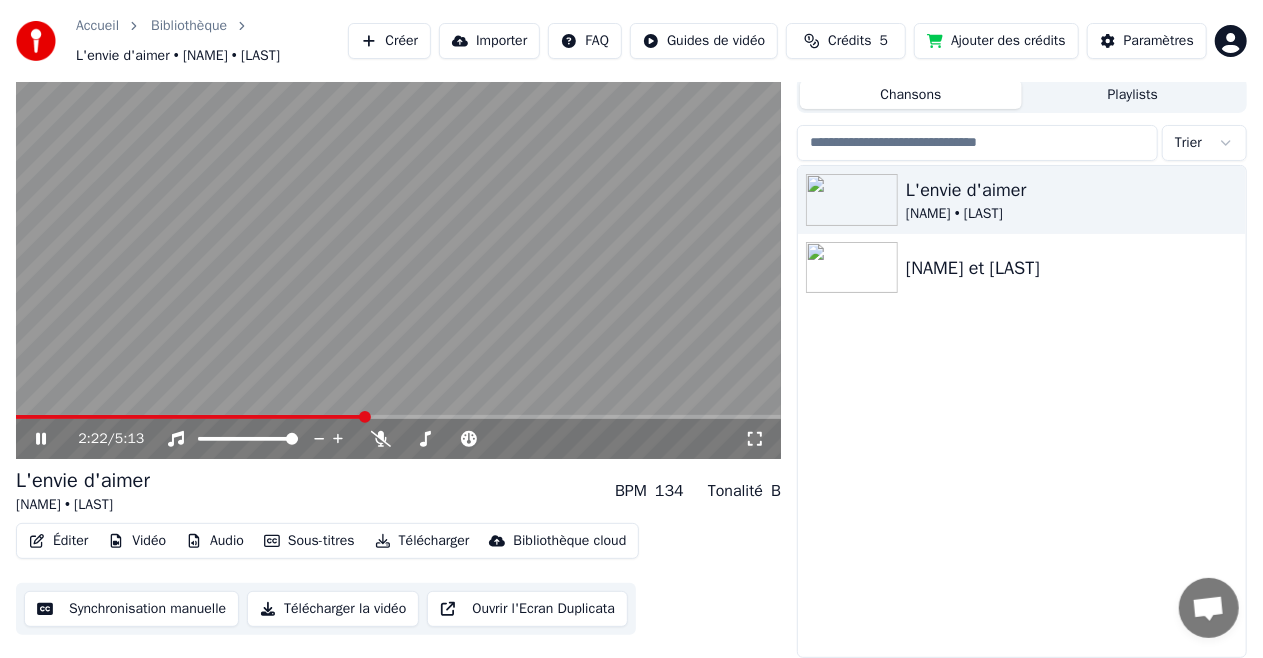 click 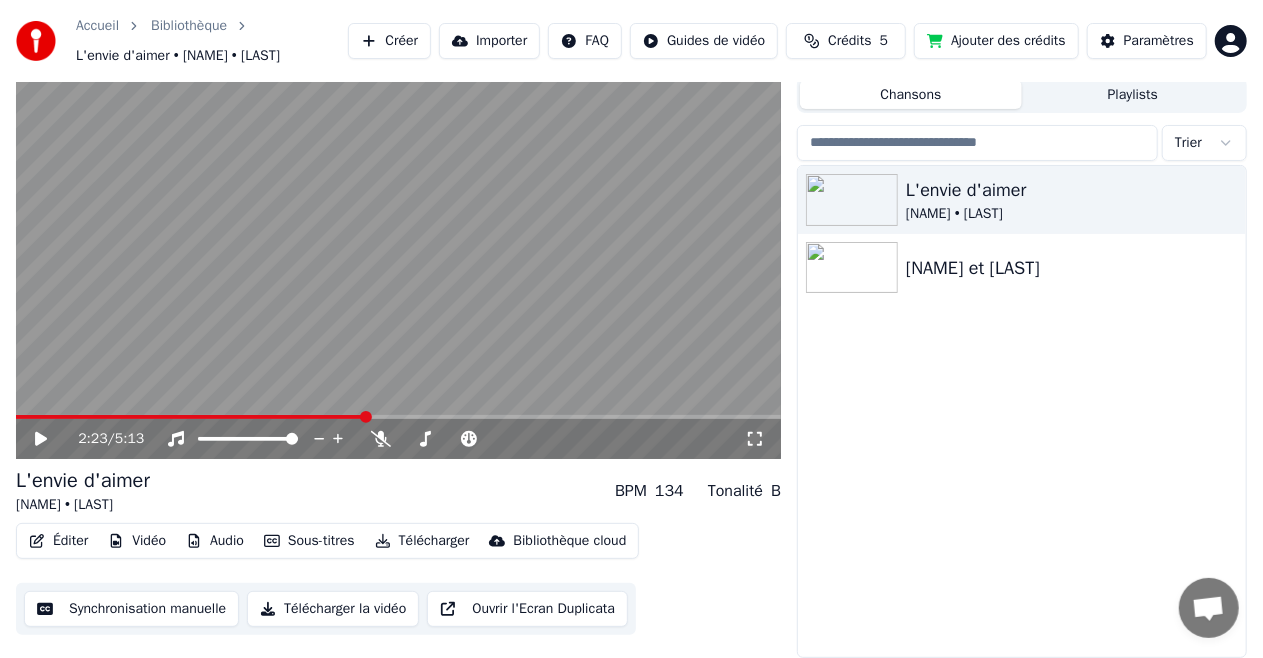 click 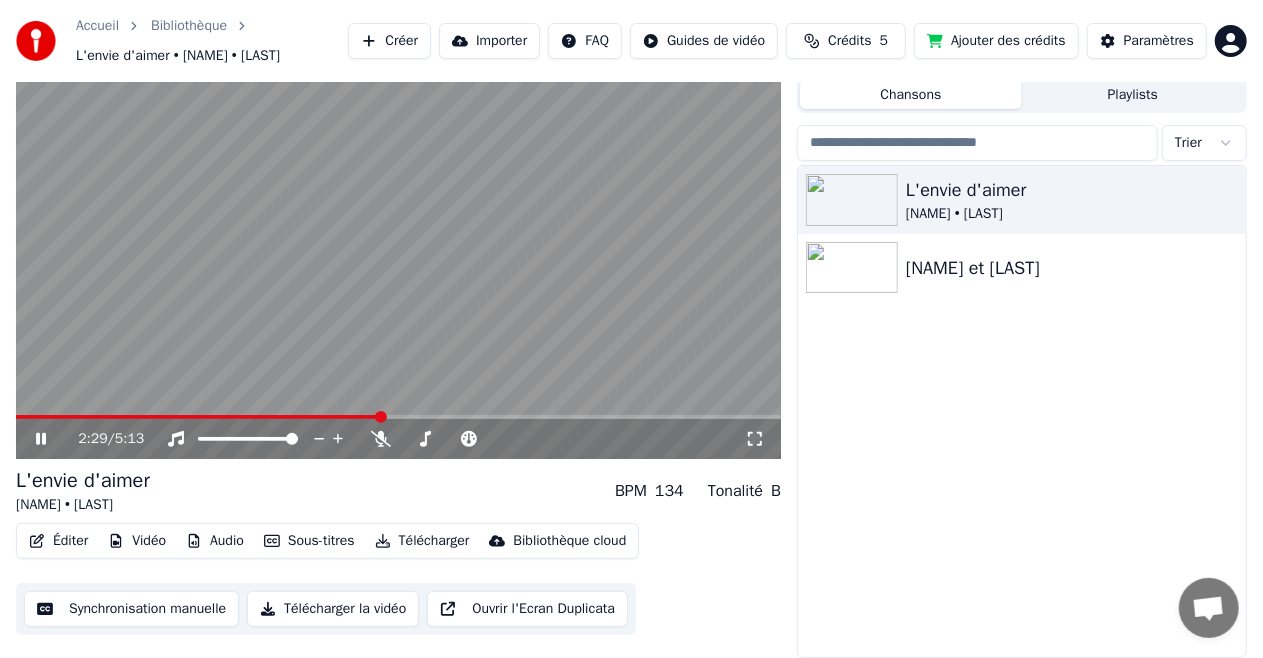 click 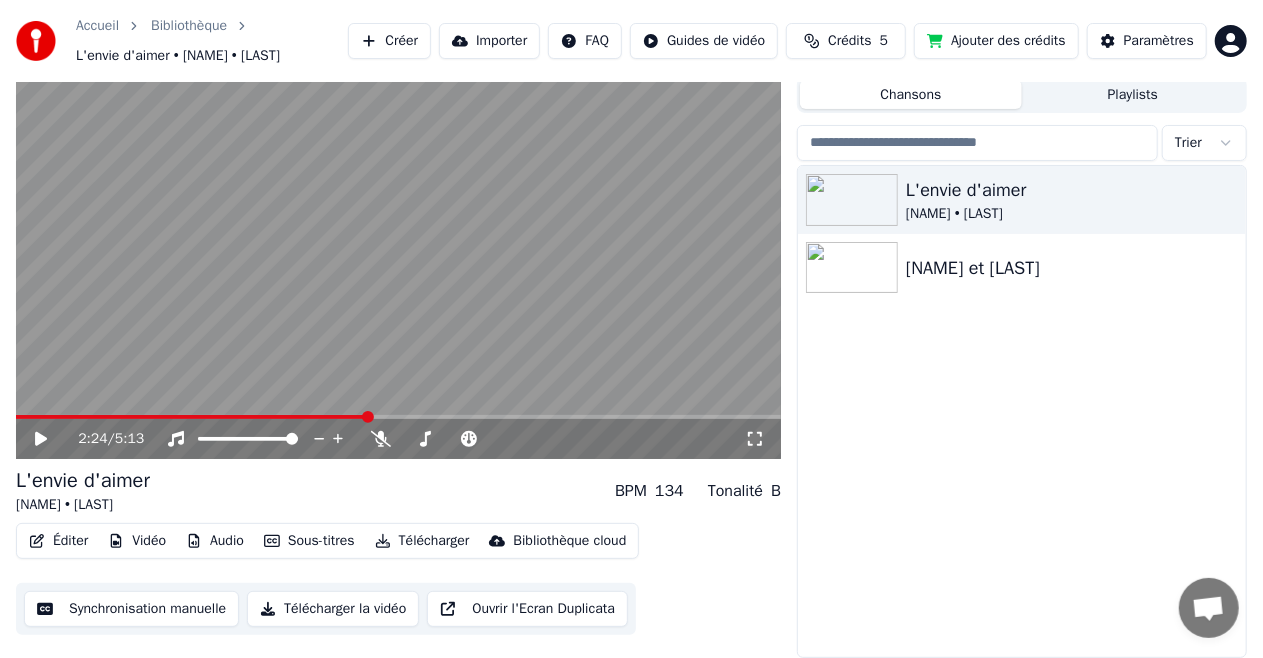 click at bounding box center (192, 417) 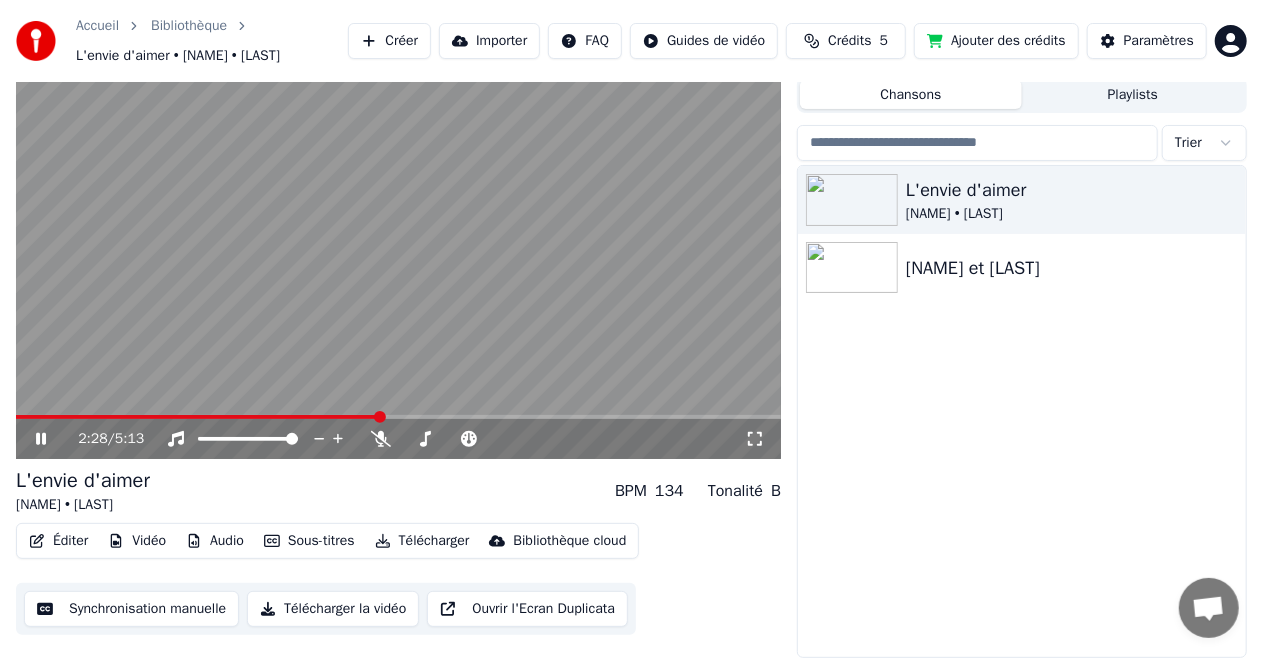 click 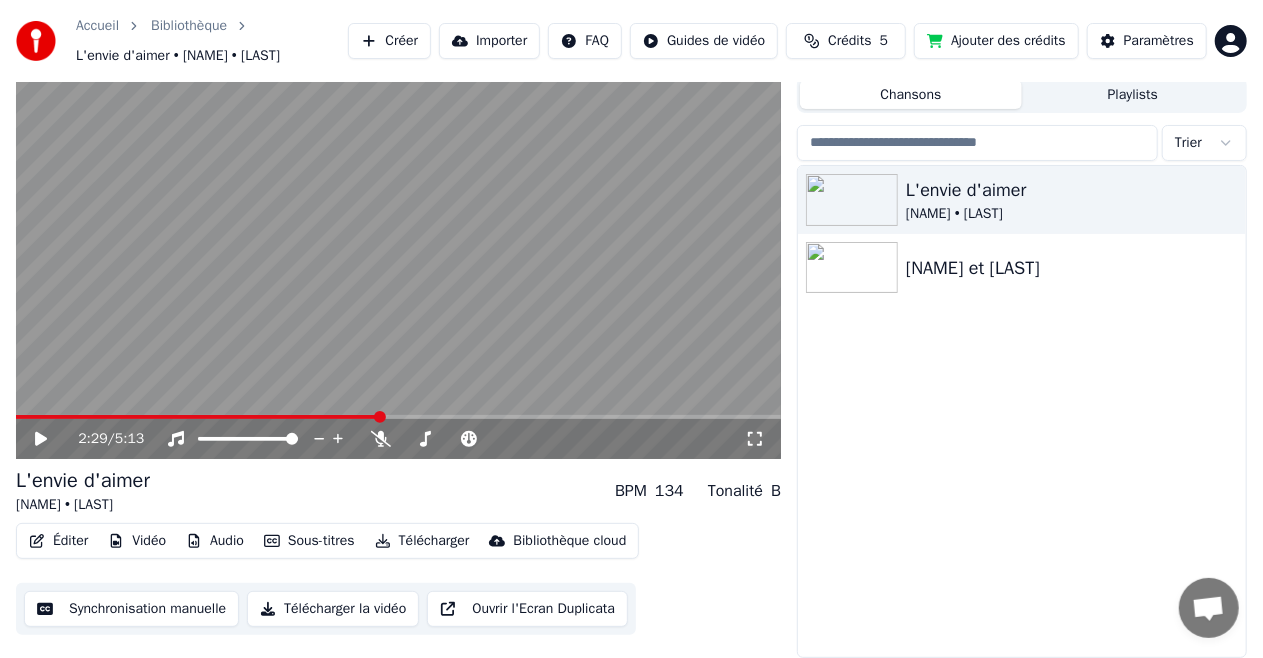 click 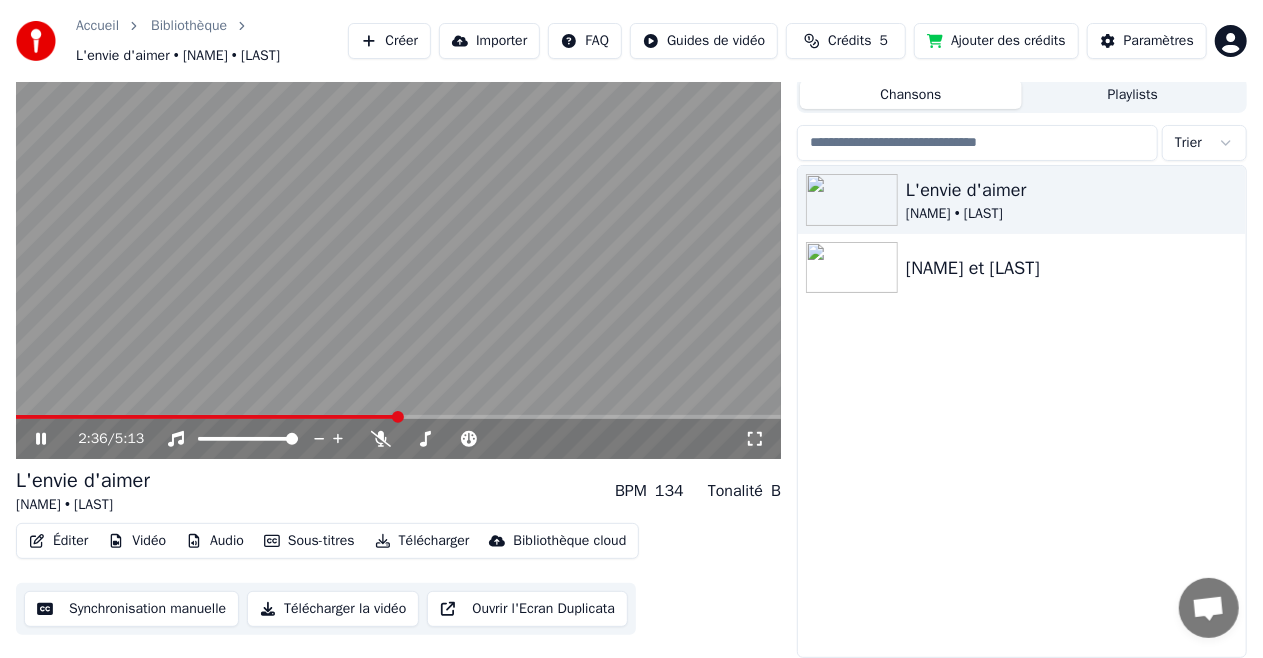 click 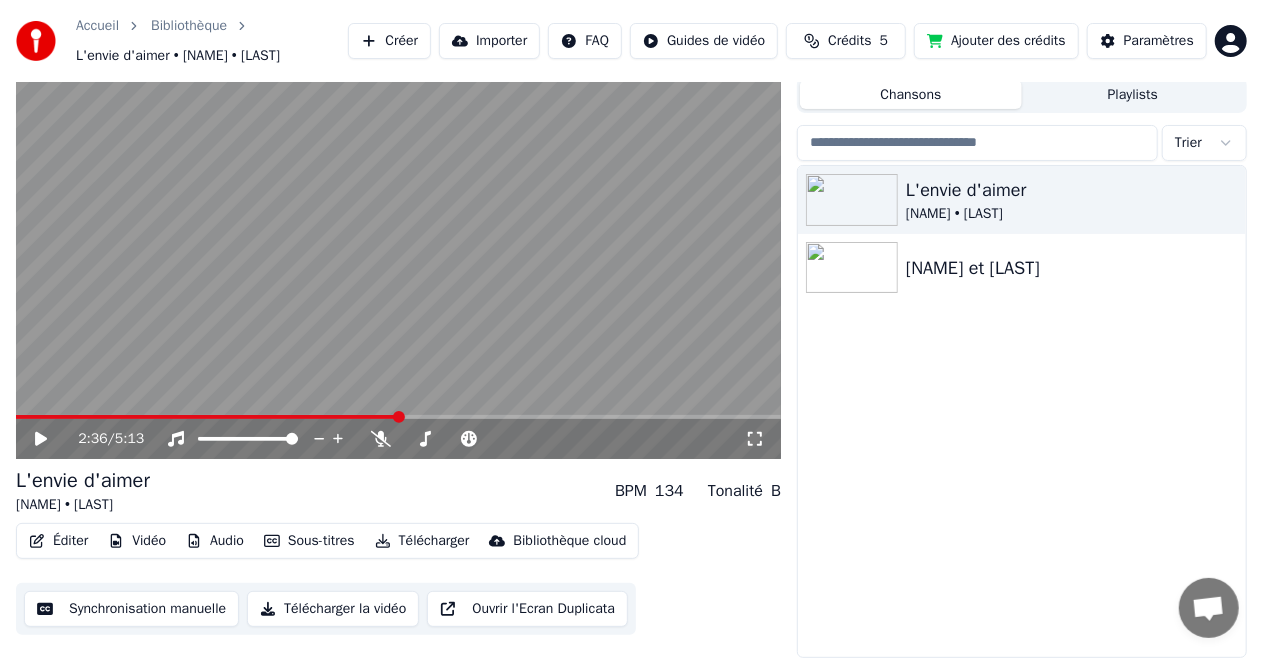 click 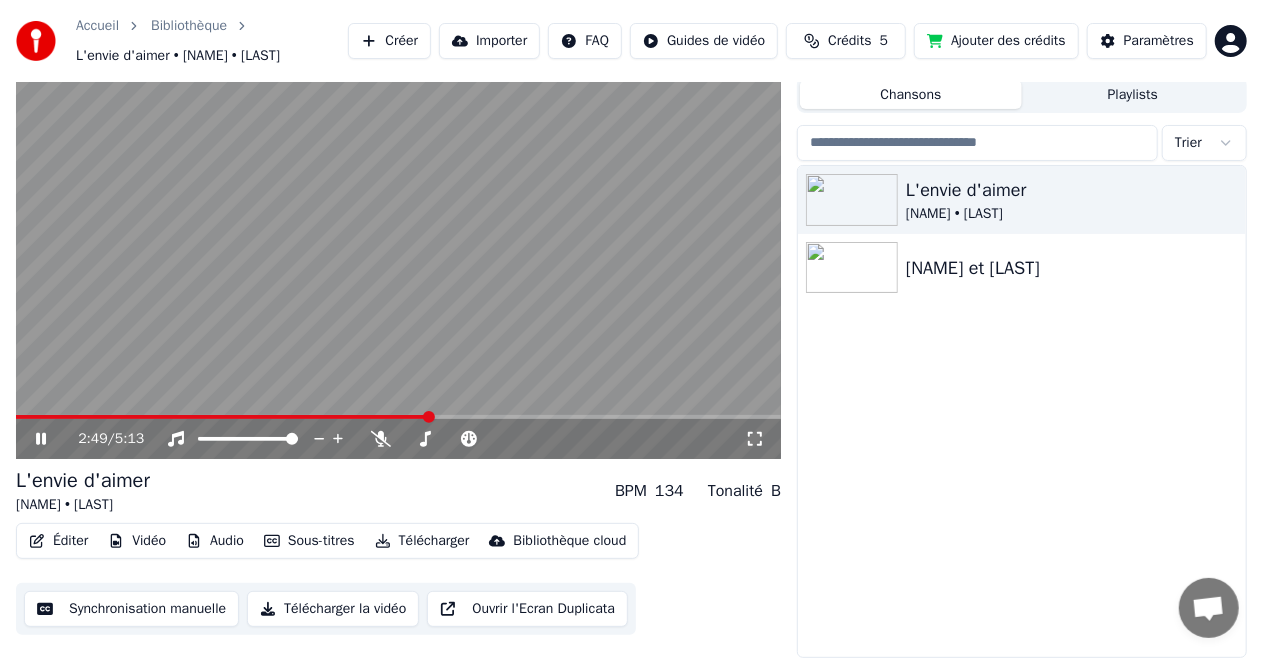 click 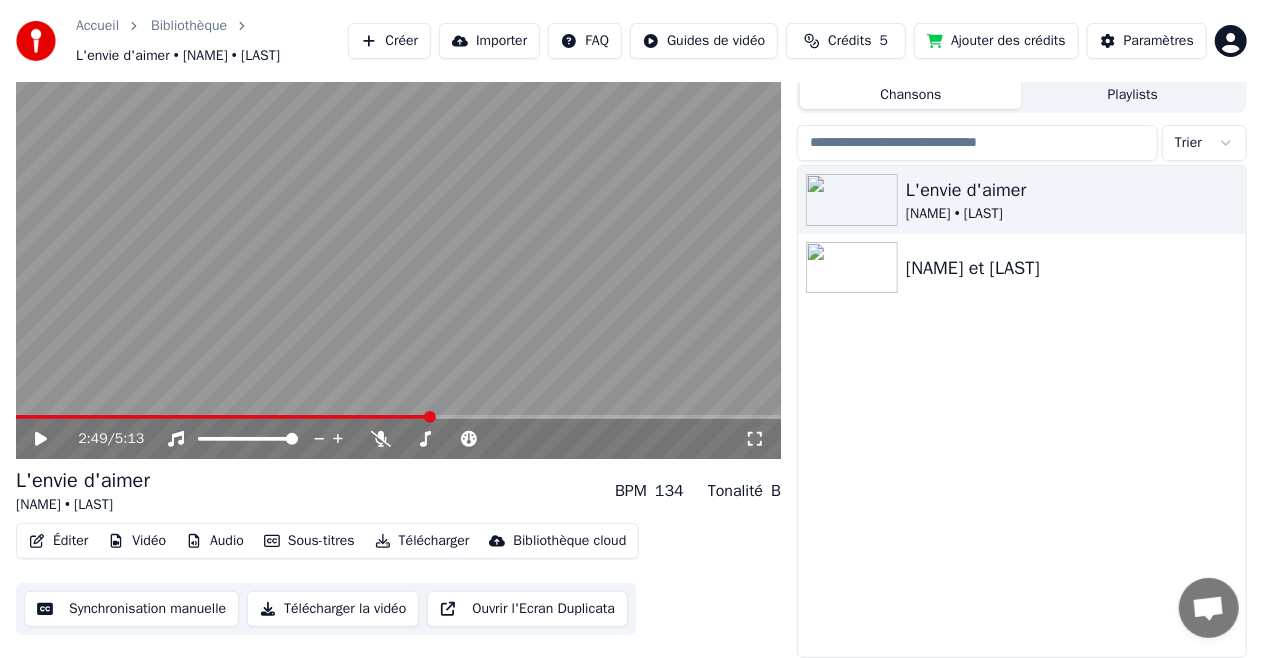 click 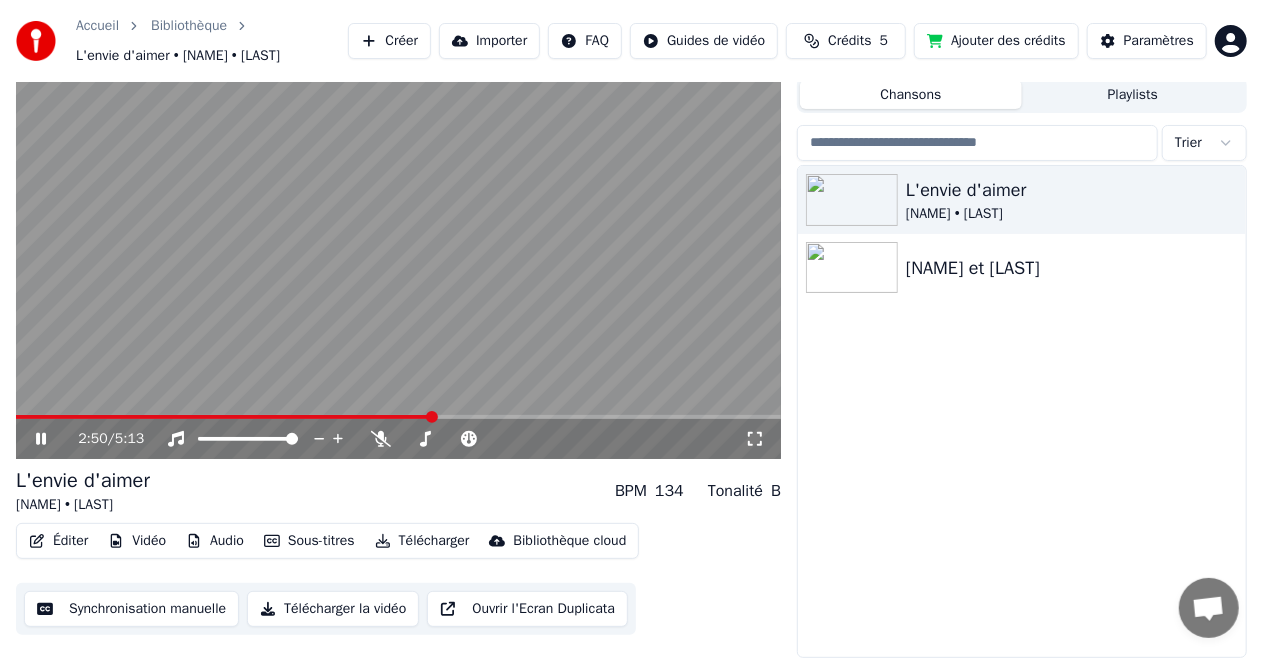 click 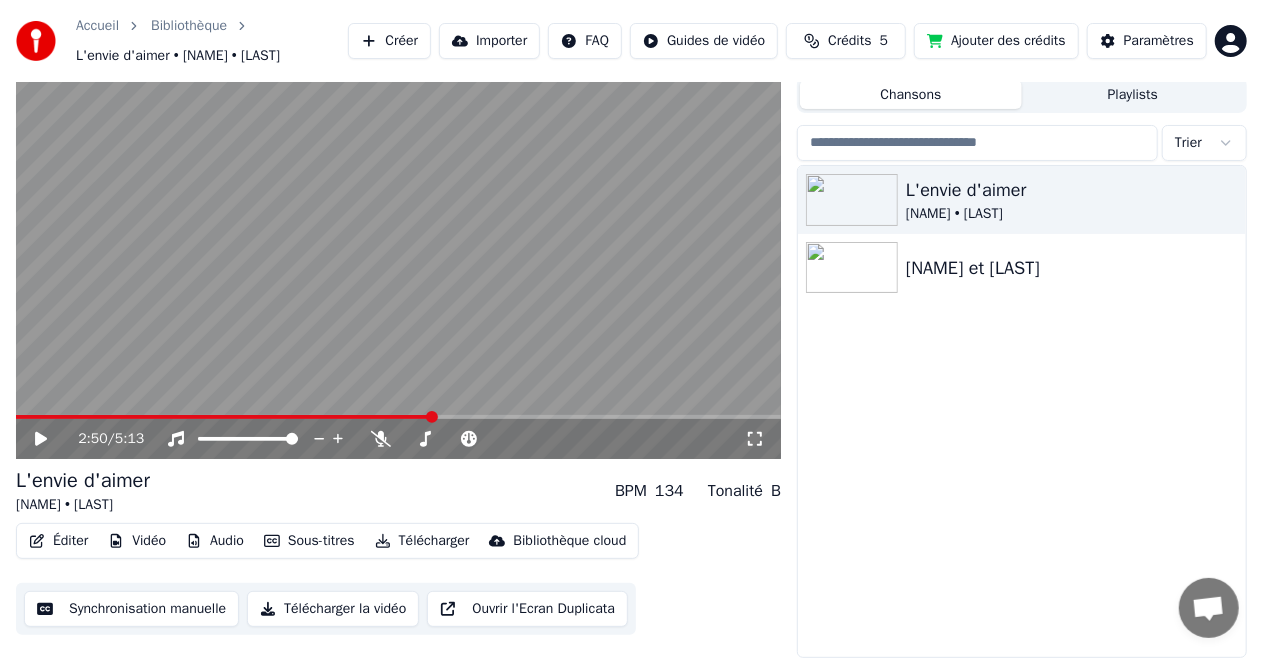 click 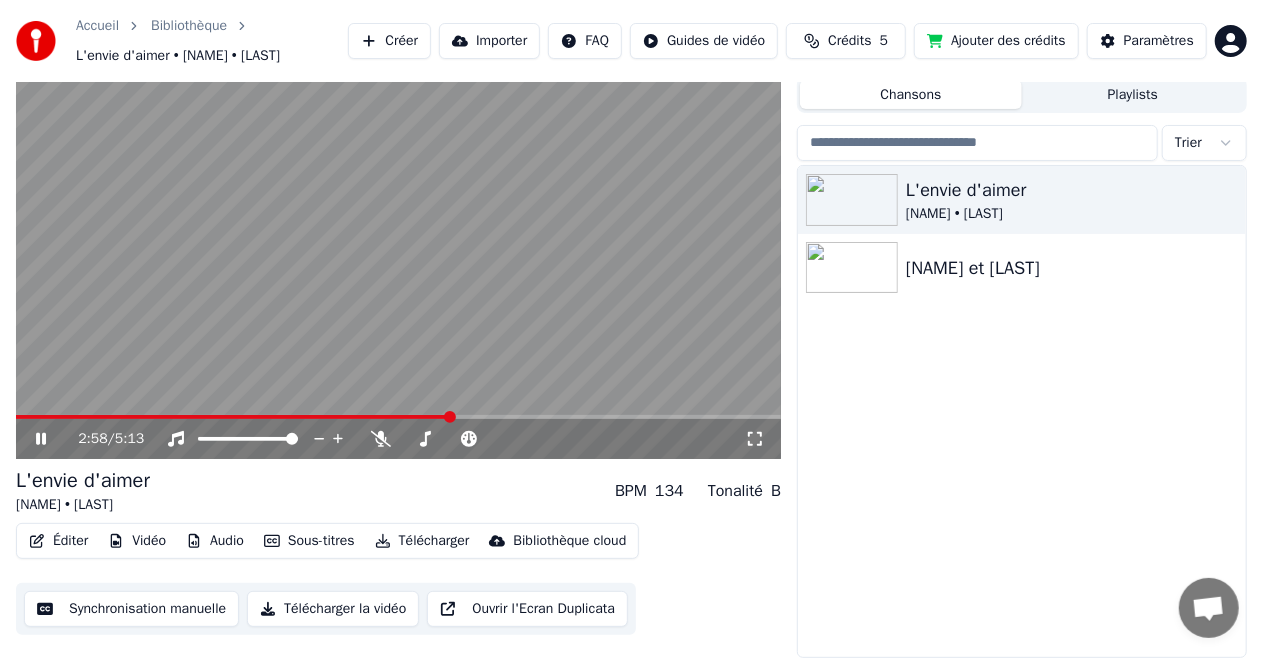 click 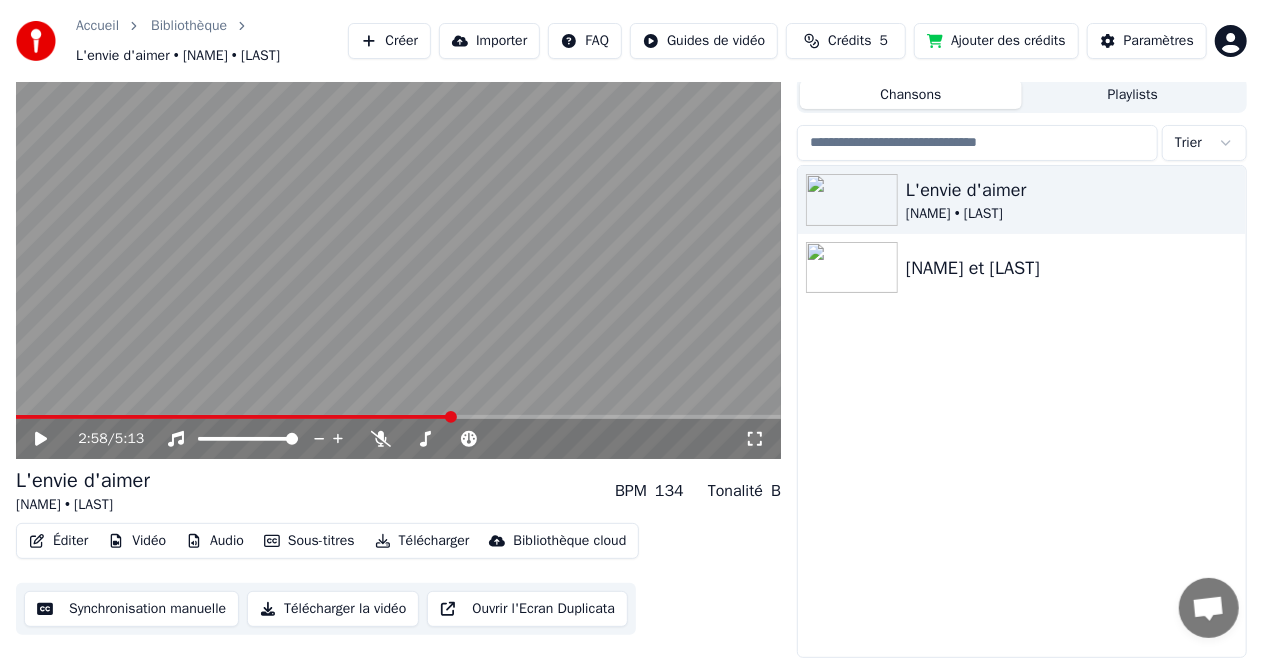 click at bounding box center (398, 244) 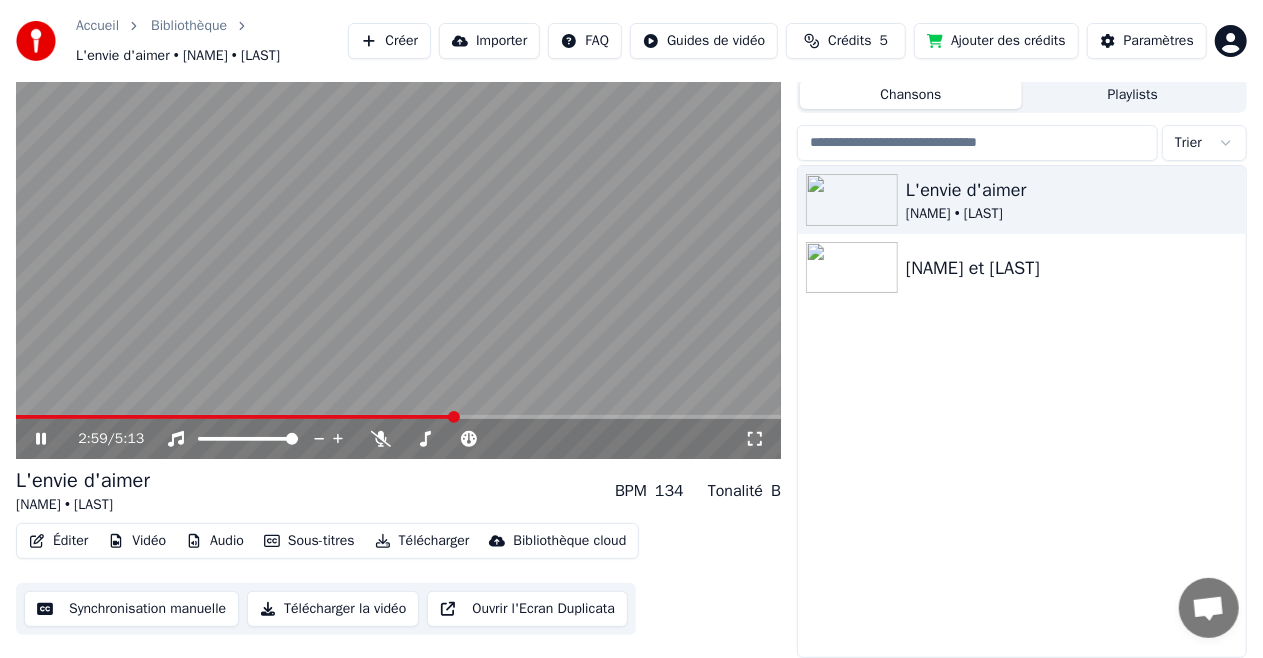 click at bounding box center [398, 244] 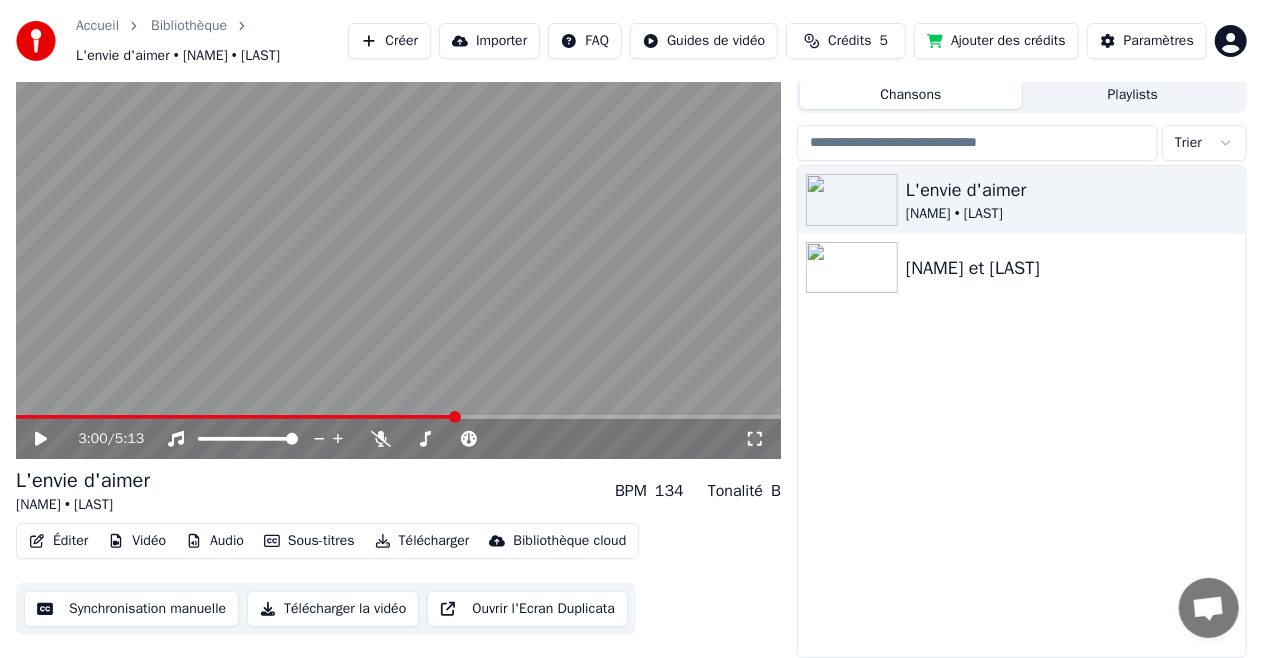 click at bounding box center (455, 417) 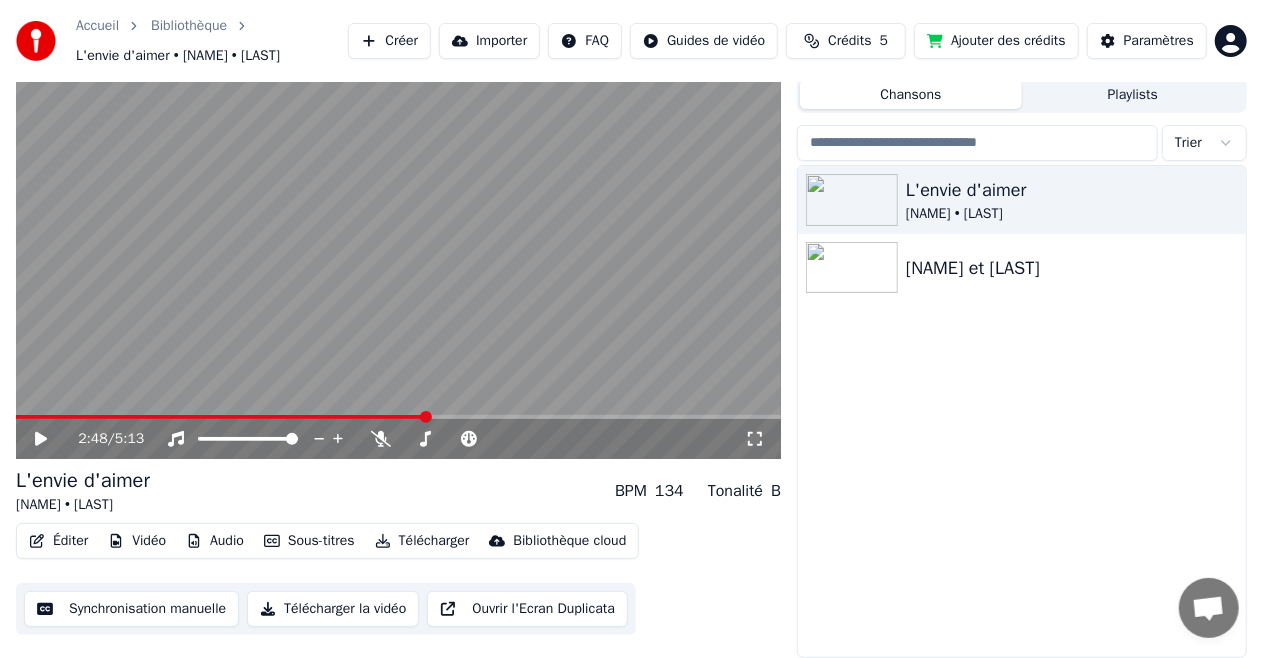 click 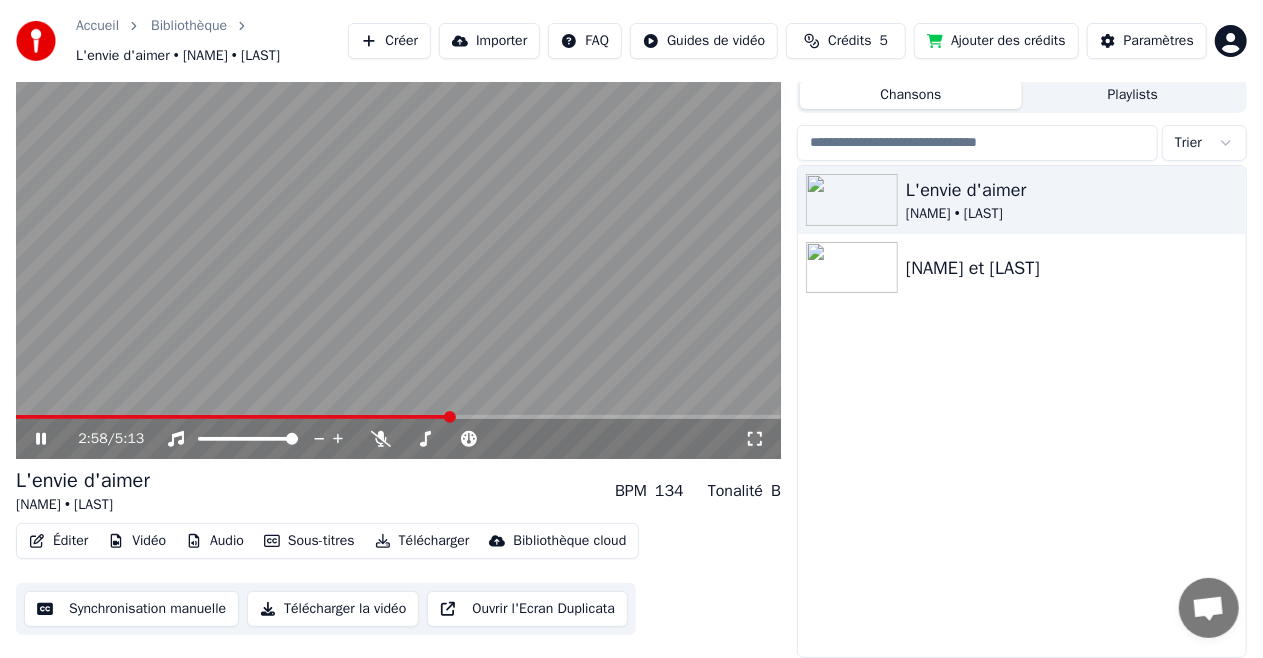 click 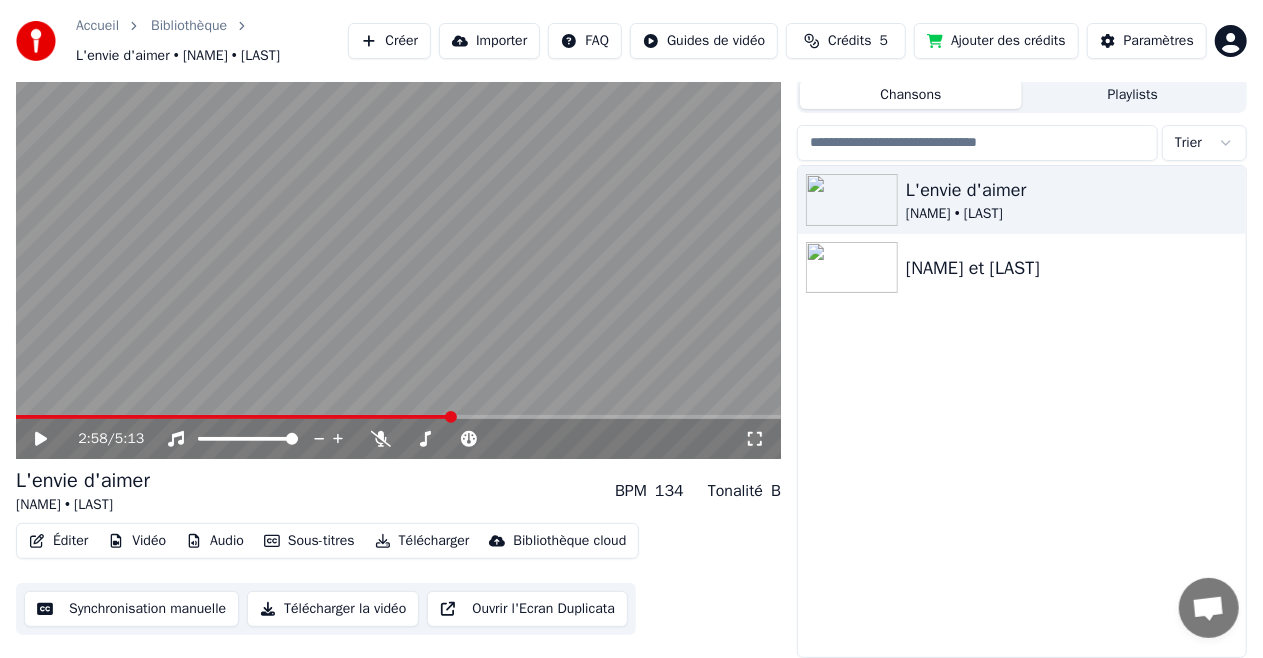 click 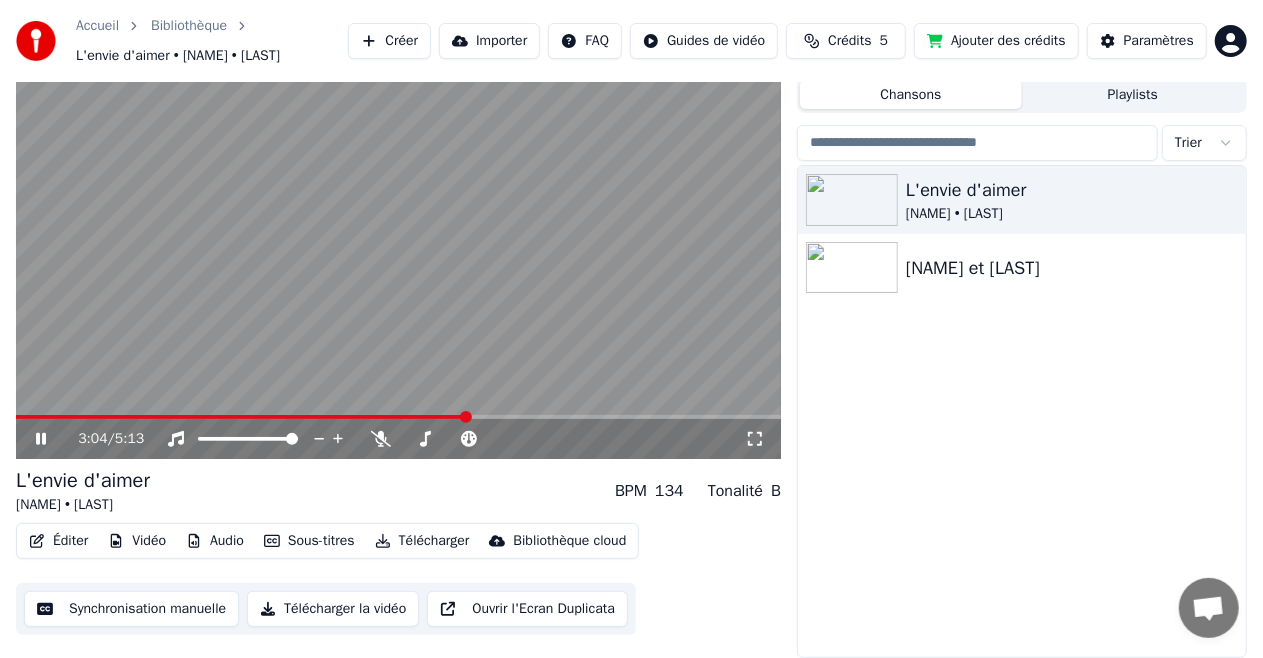 click 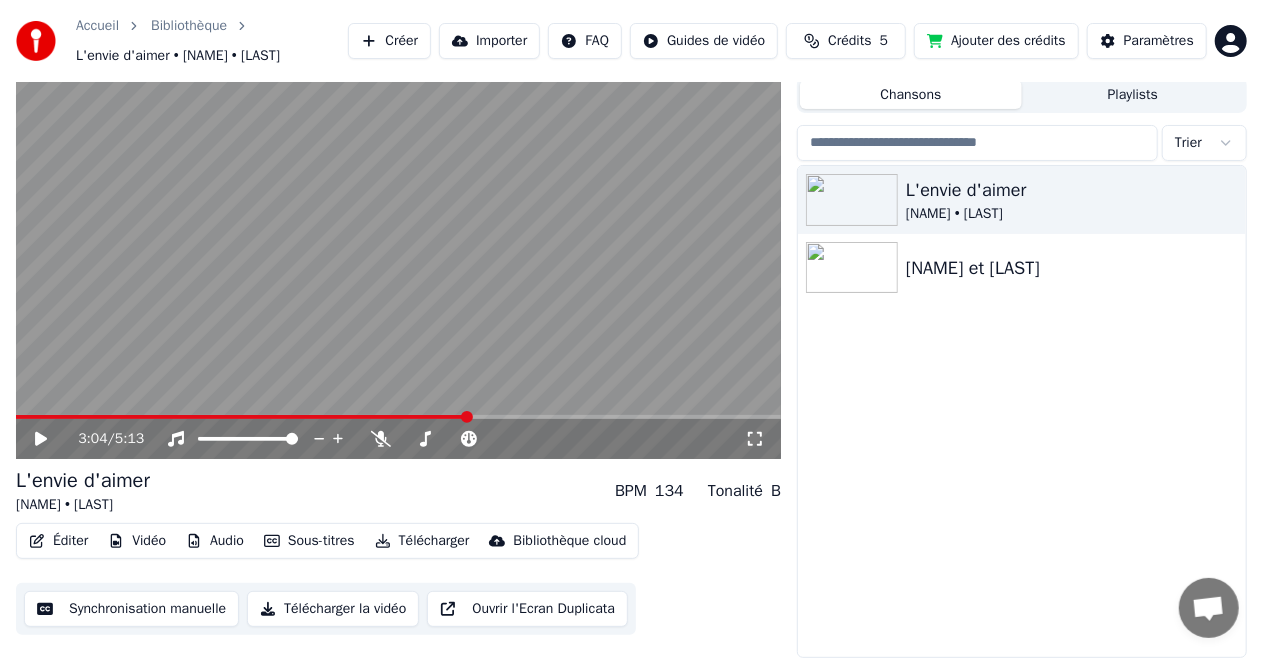 click 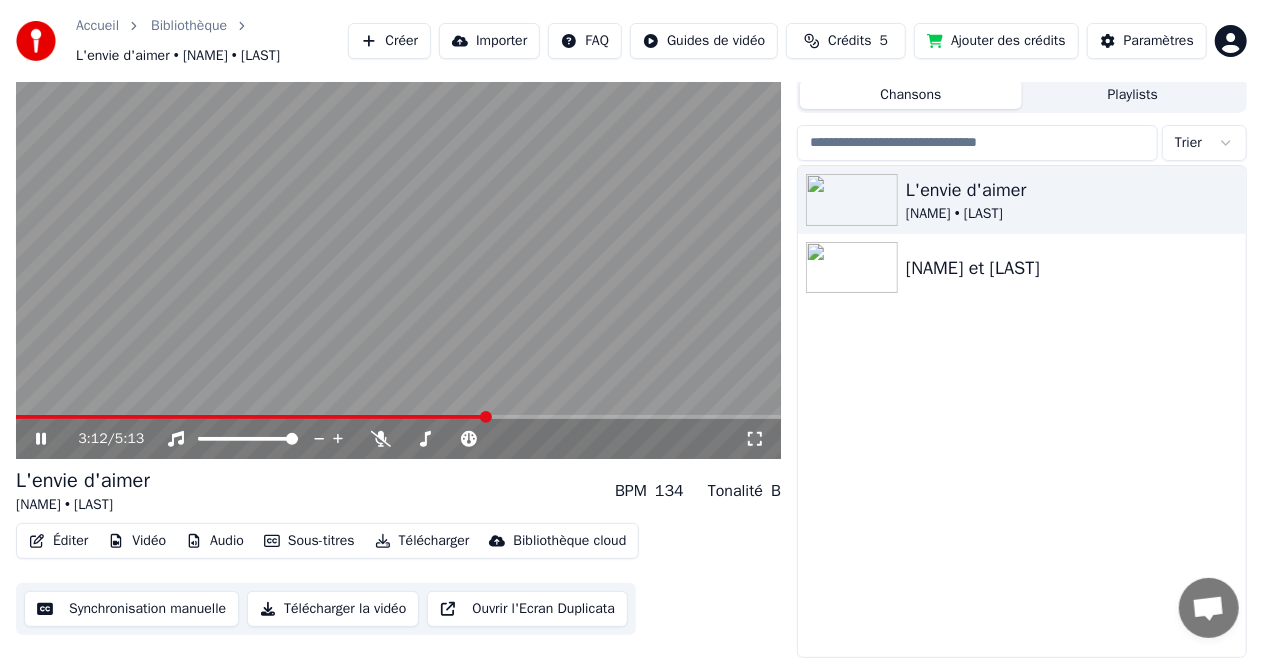 click 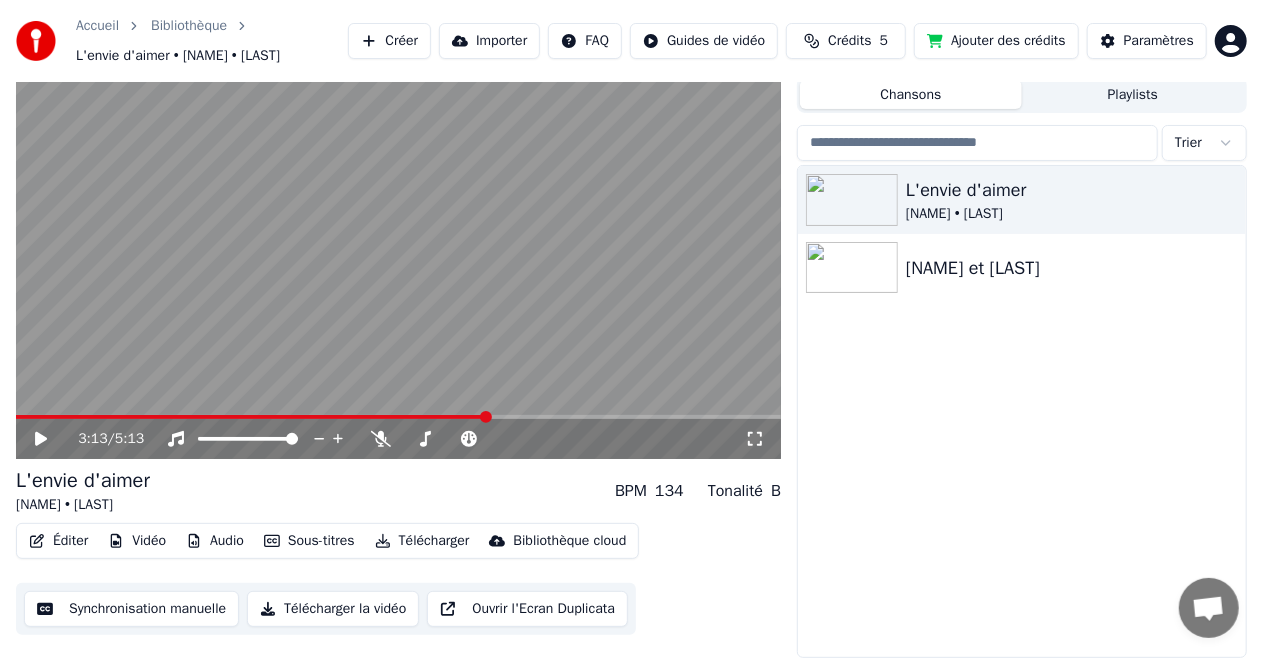 click 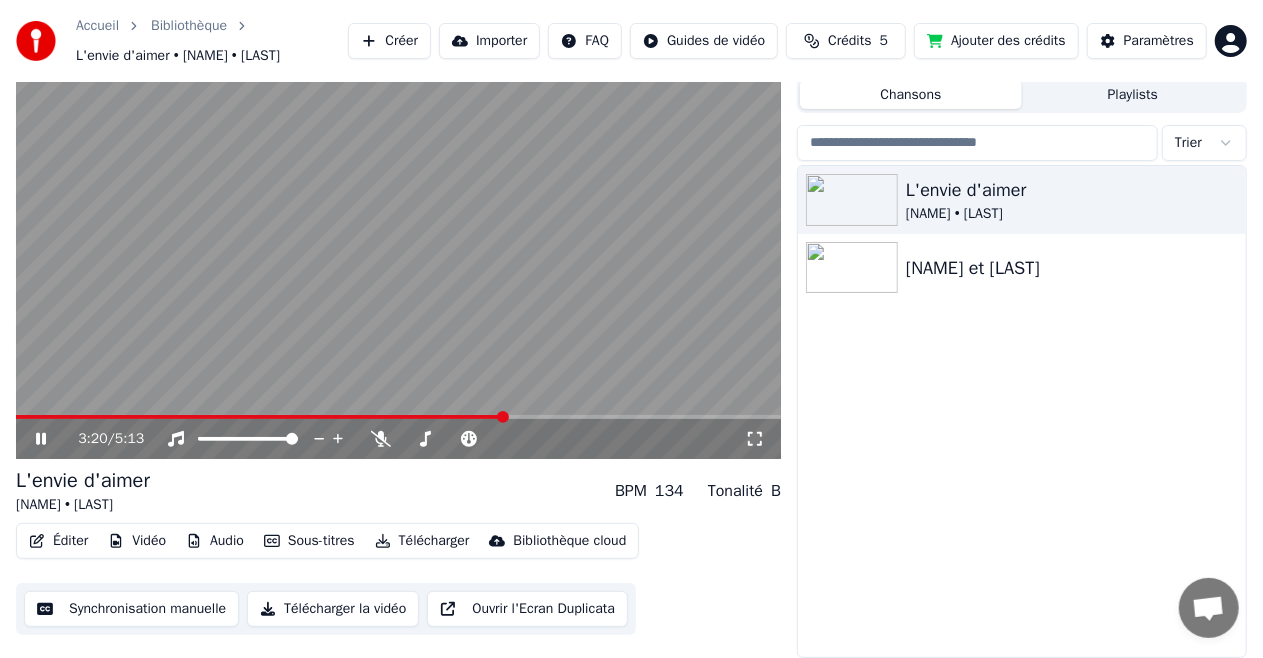 click 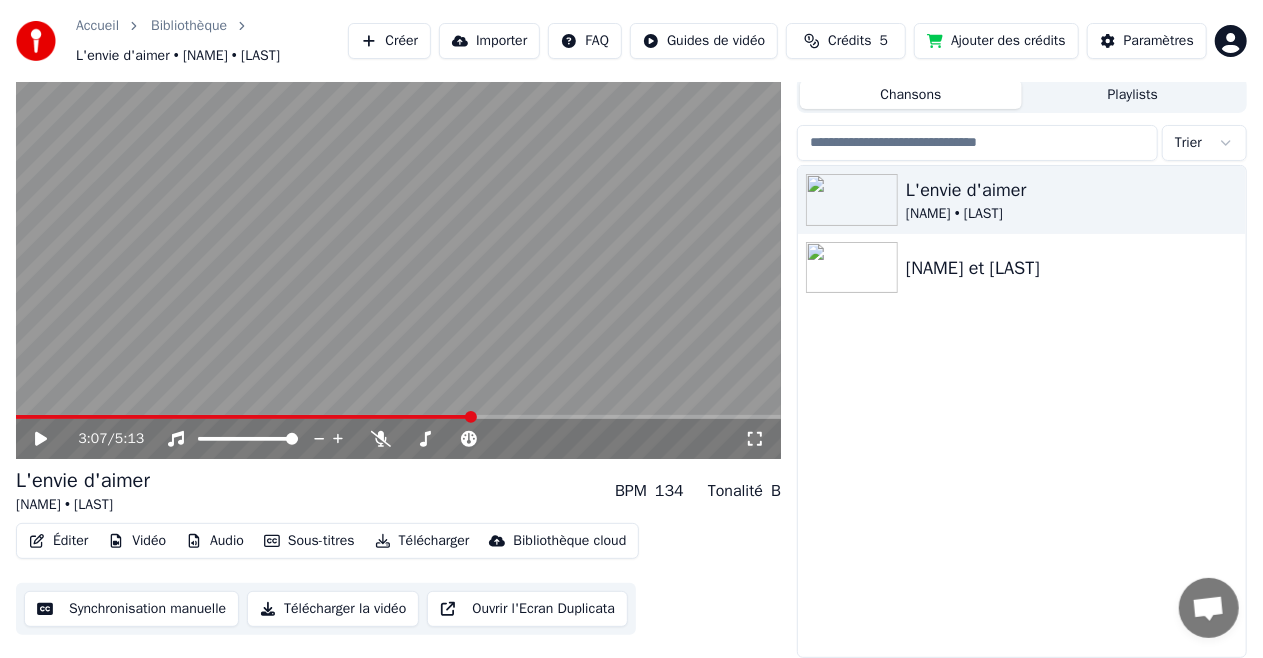 click at bounding box center (244, 417) 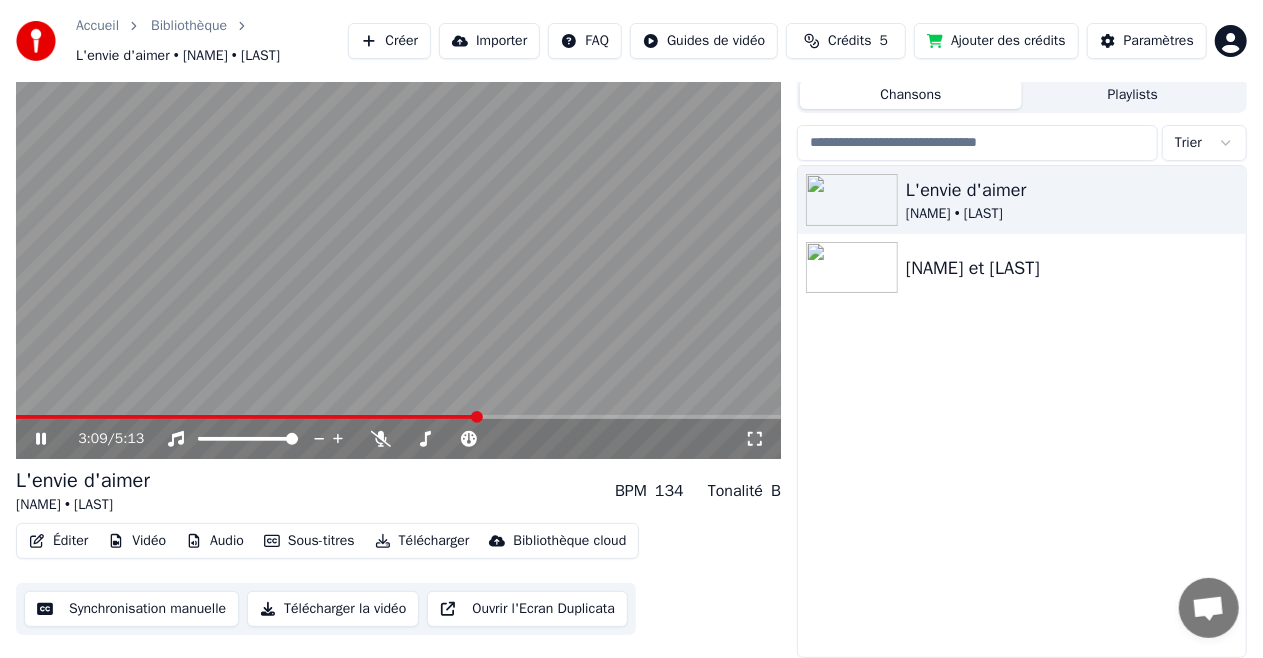 click 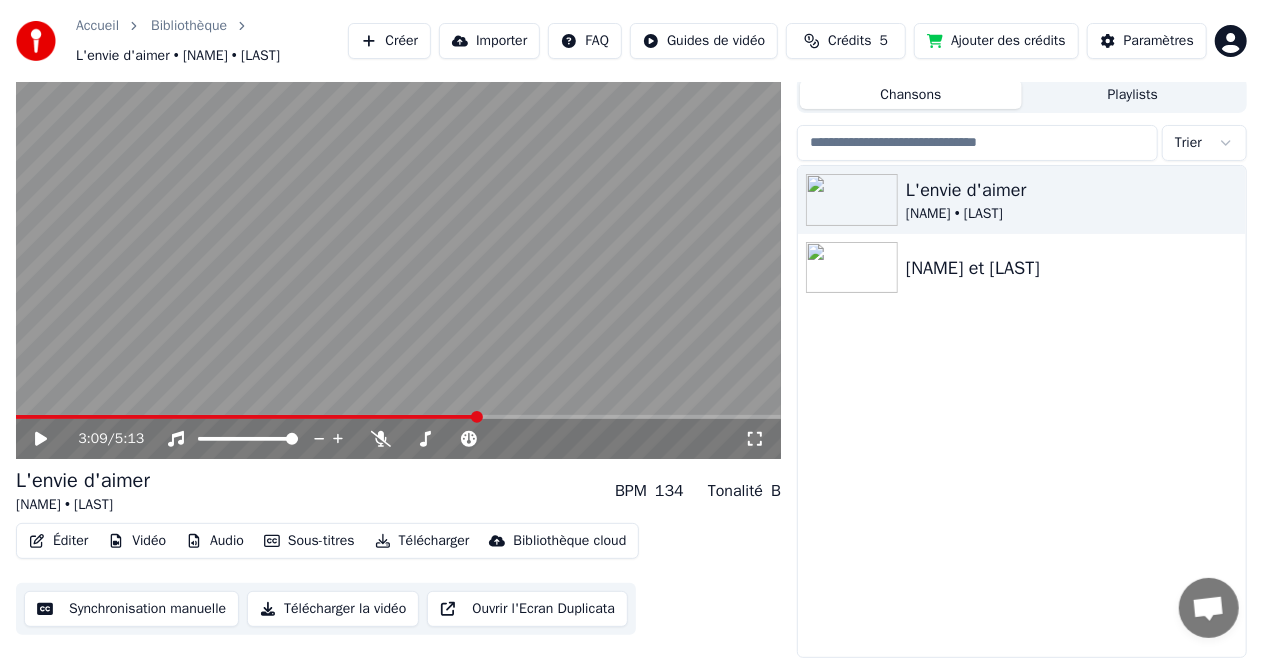 click 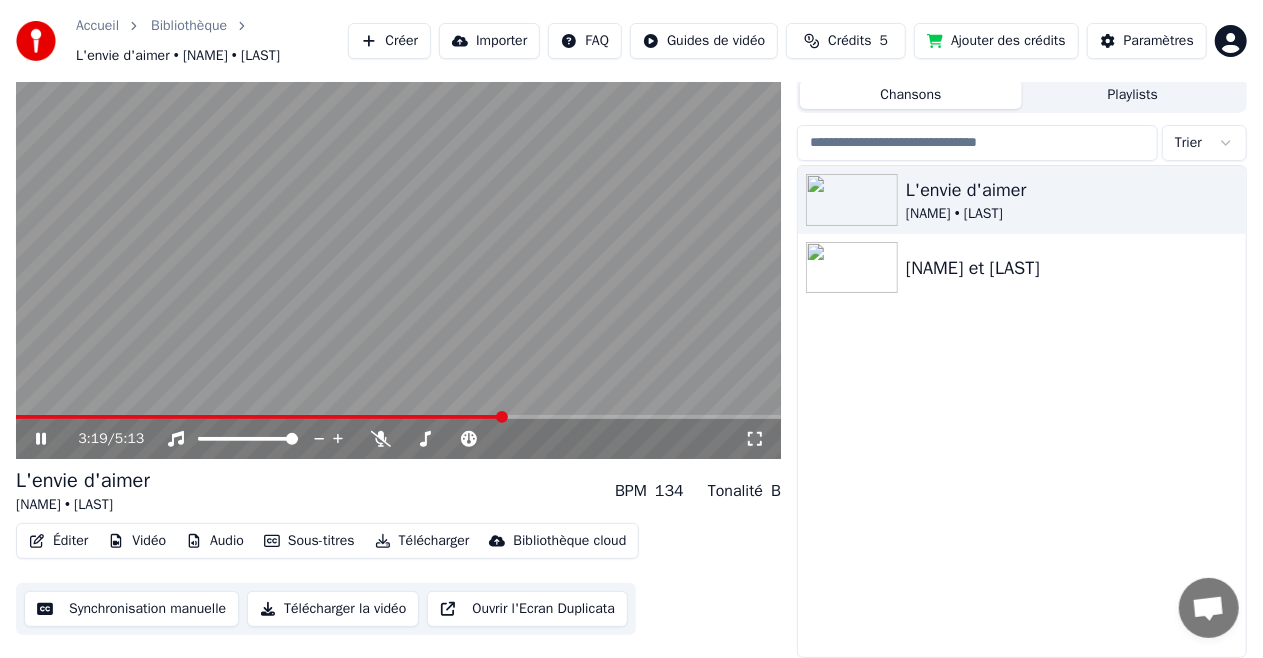 click 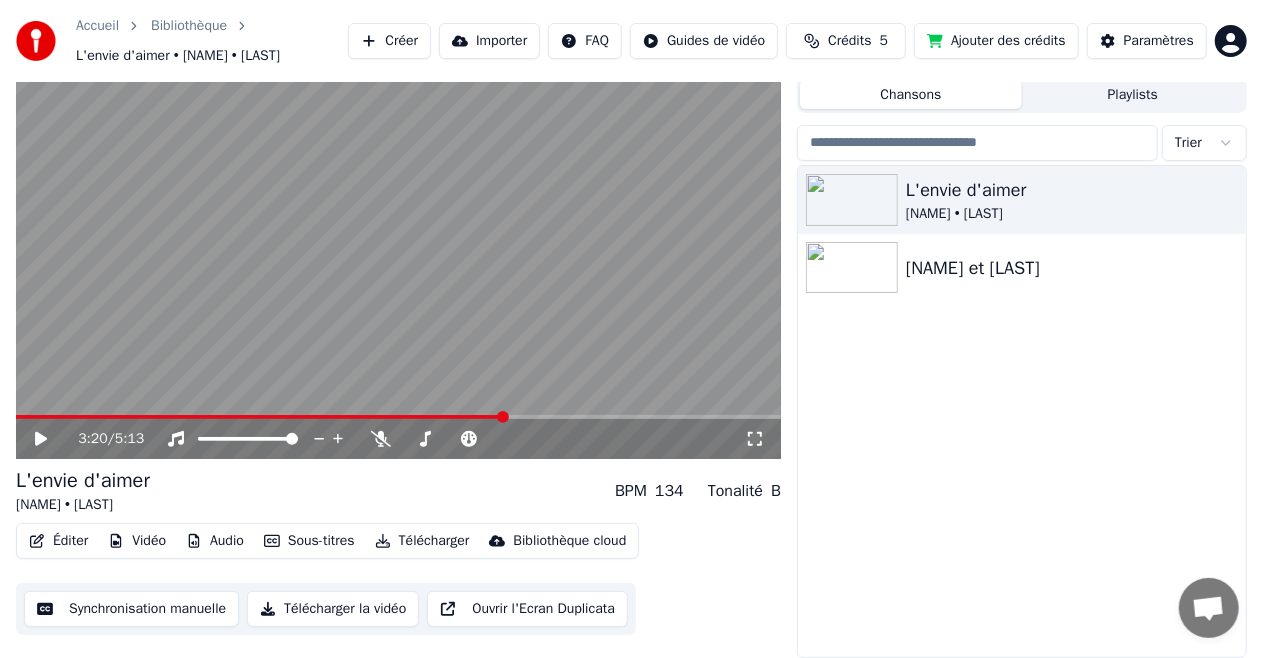click at bounding box center [398, 244] 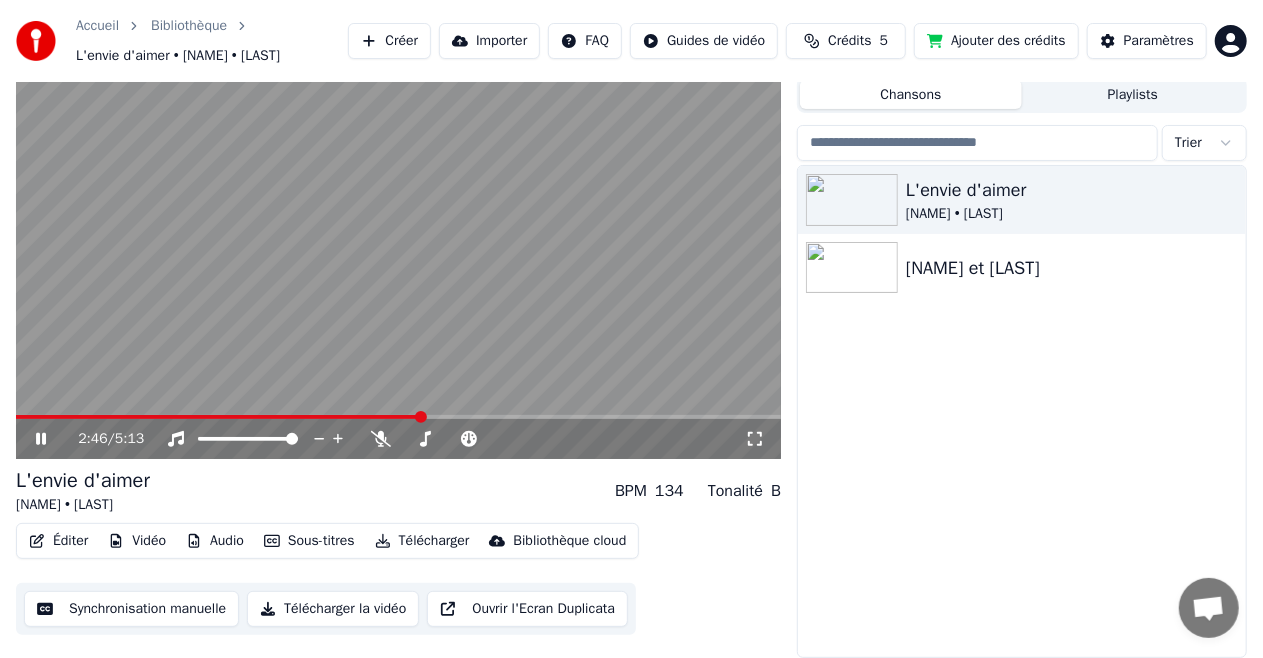 click at bounding box center [218, 417] 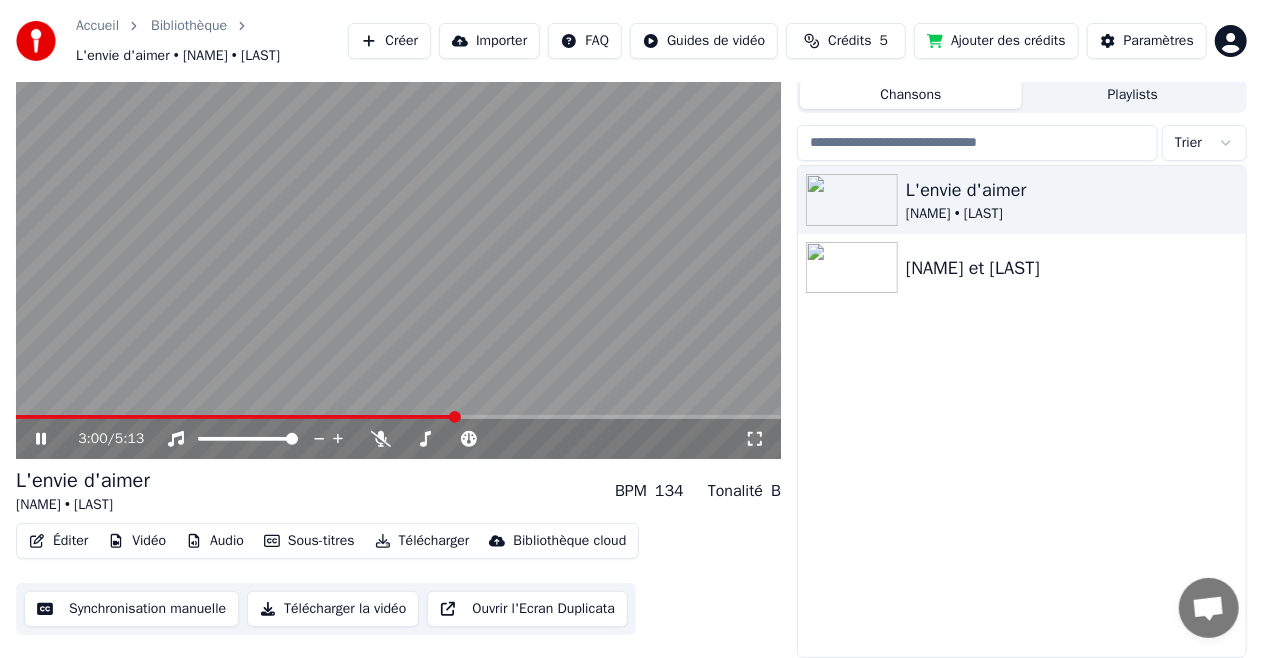 click at bounding box center (398, 417) 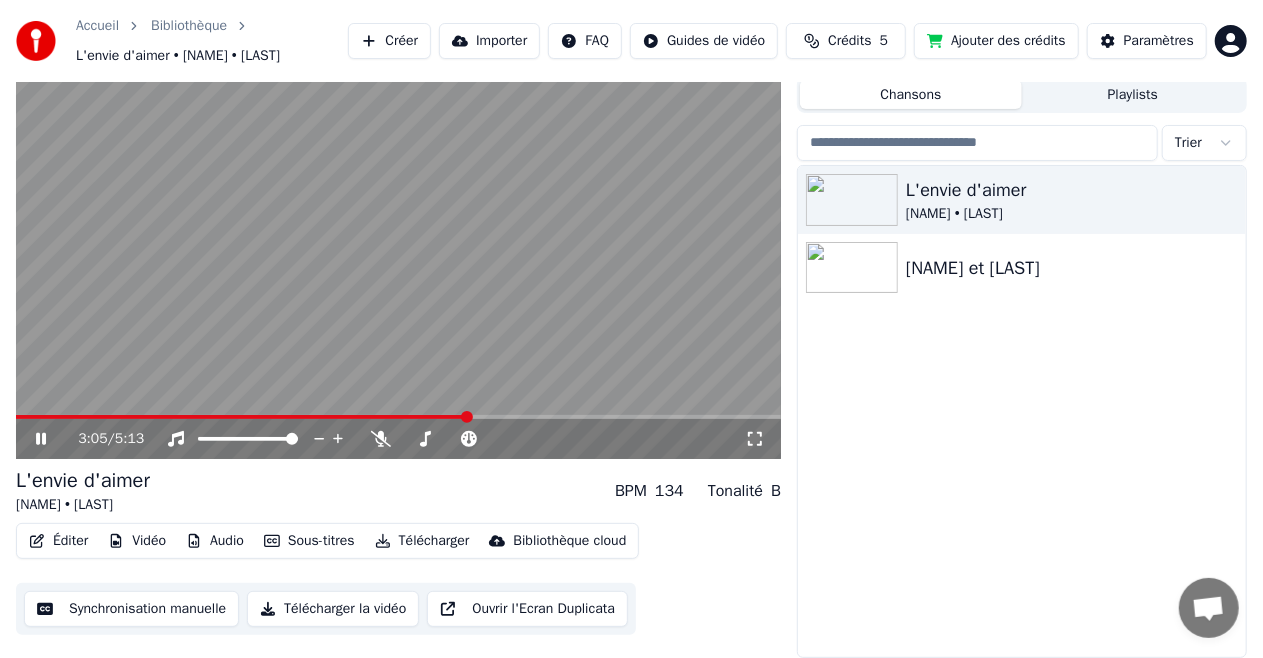 click 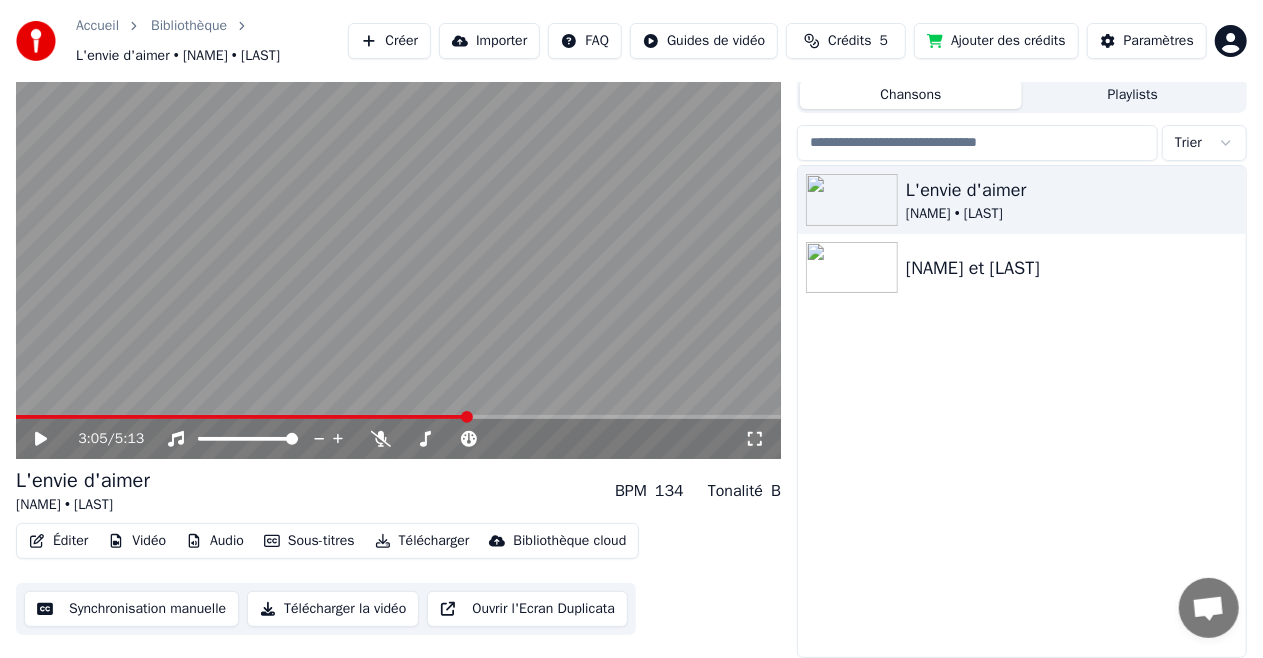 click 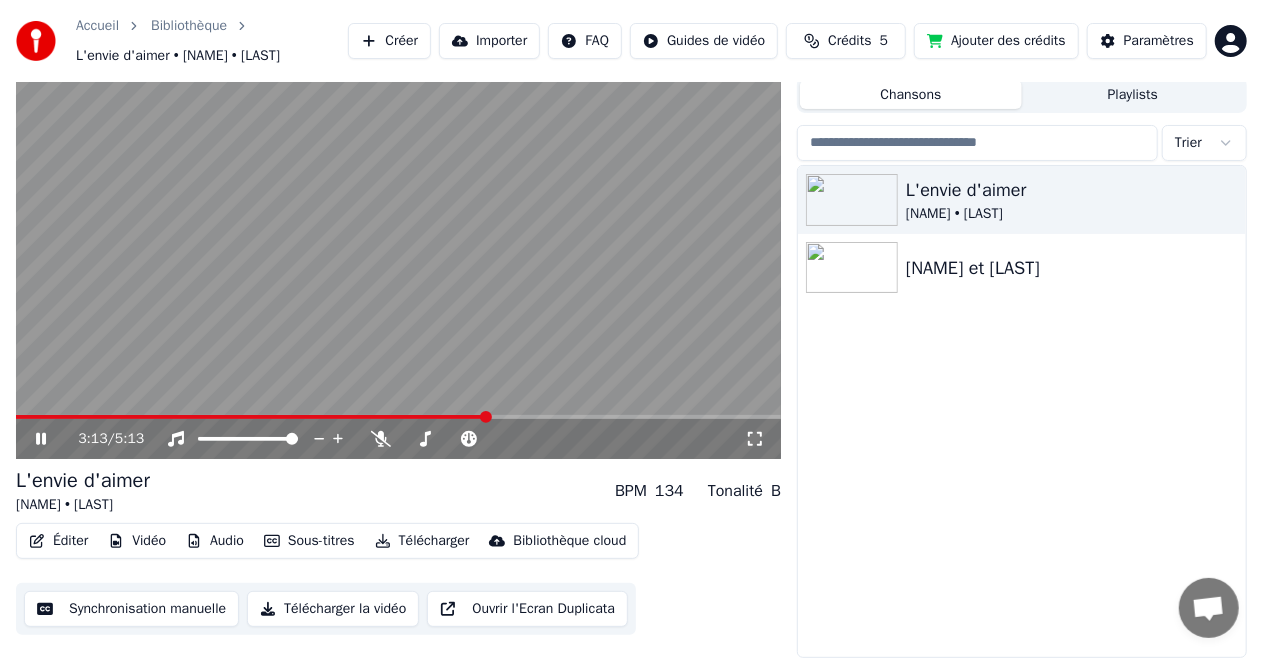 click 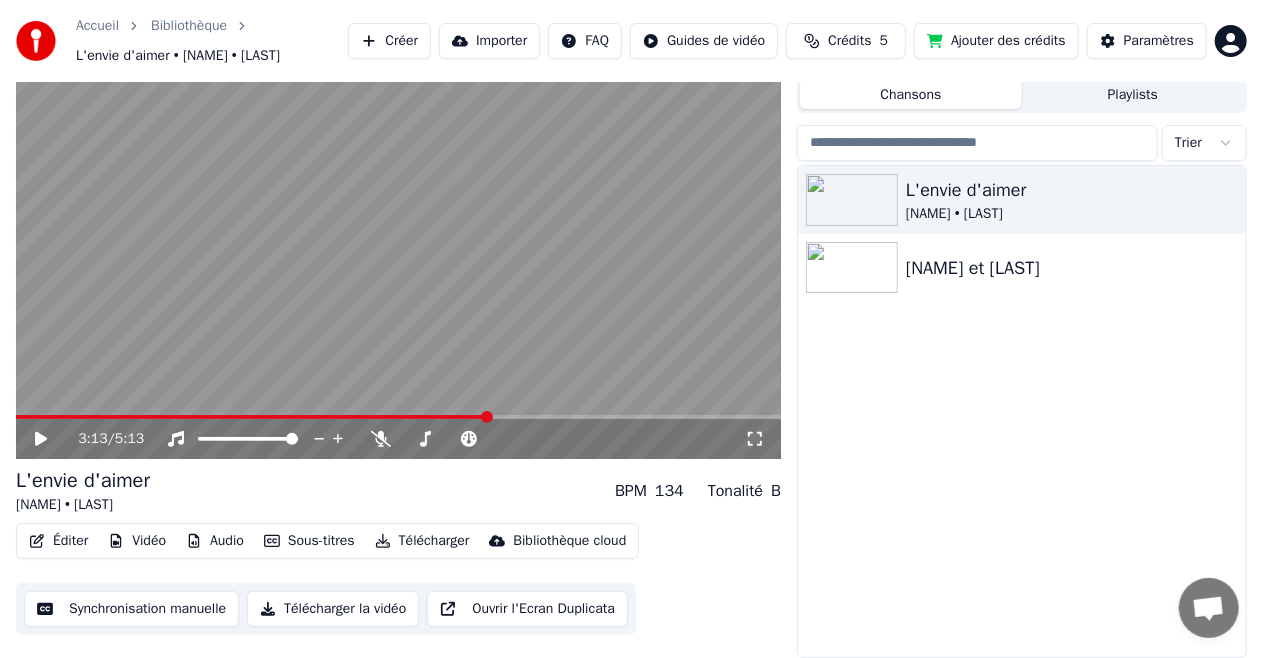 click 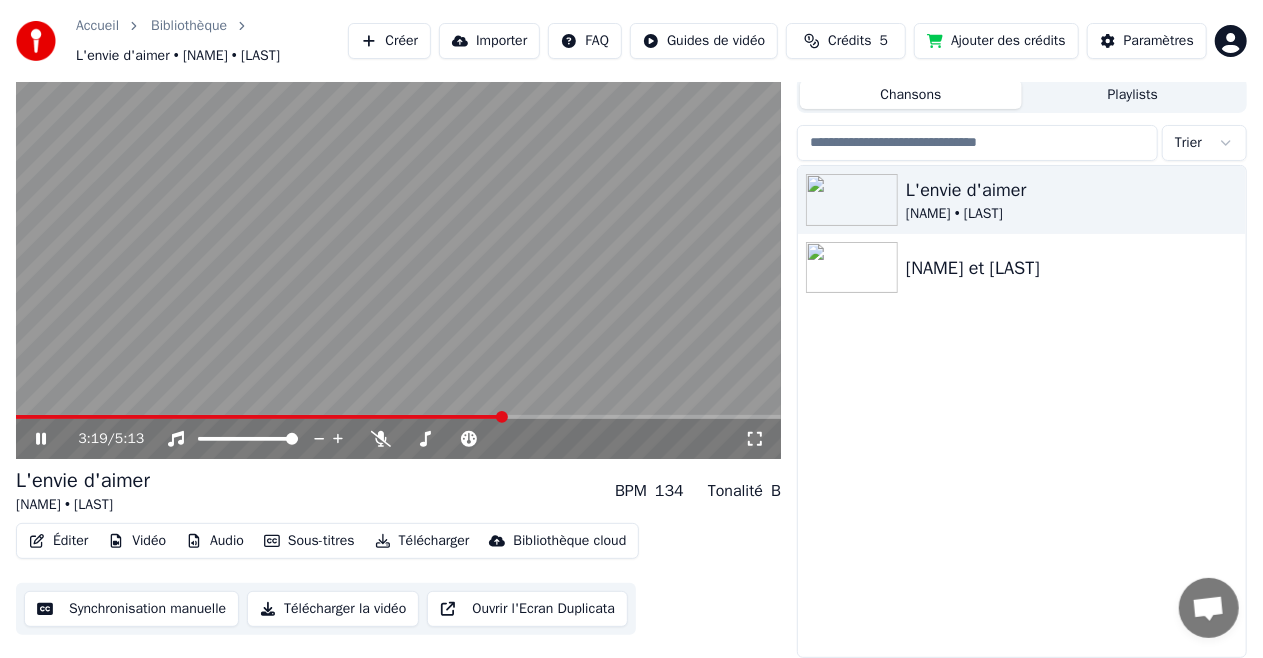 click 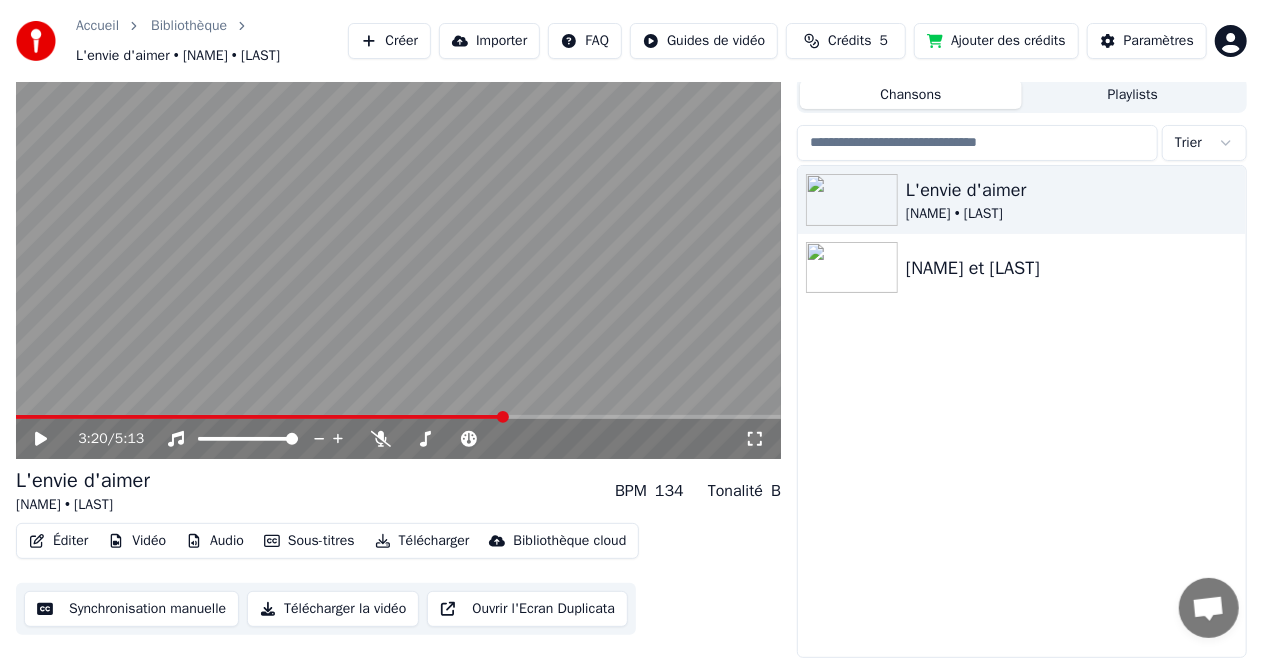 click on "3:20  /  5:13" at bounding box center [398, 439] 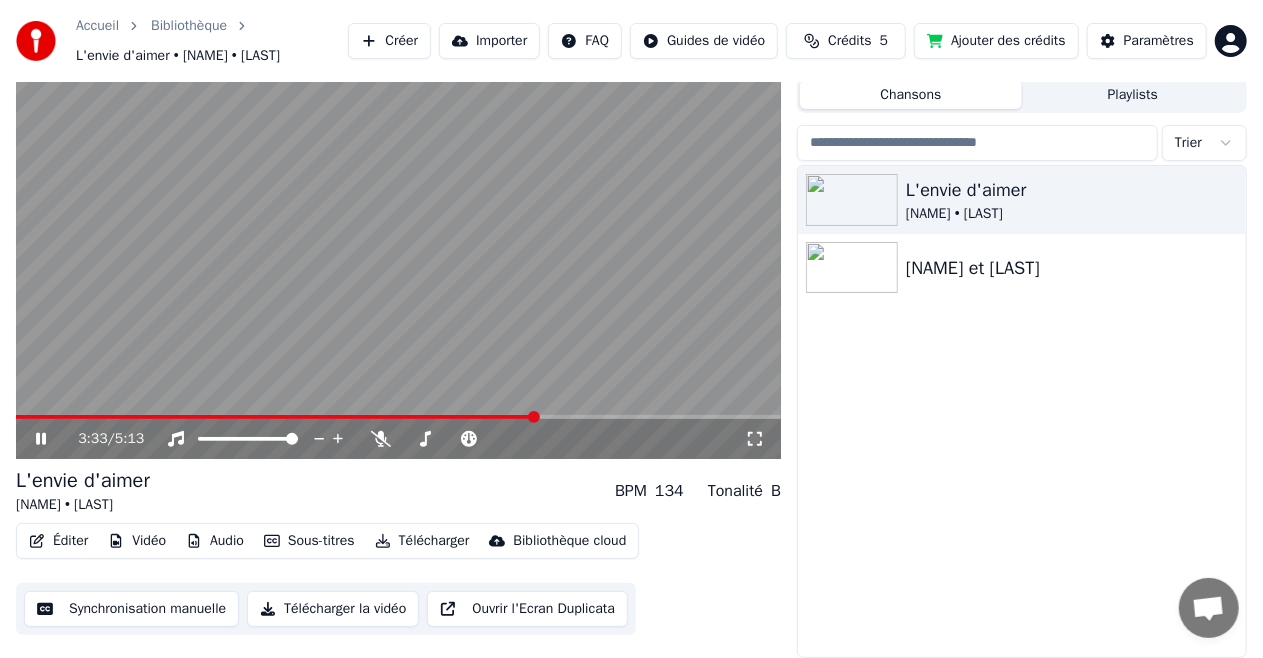 click 